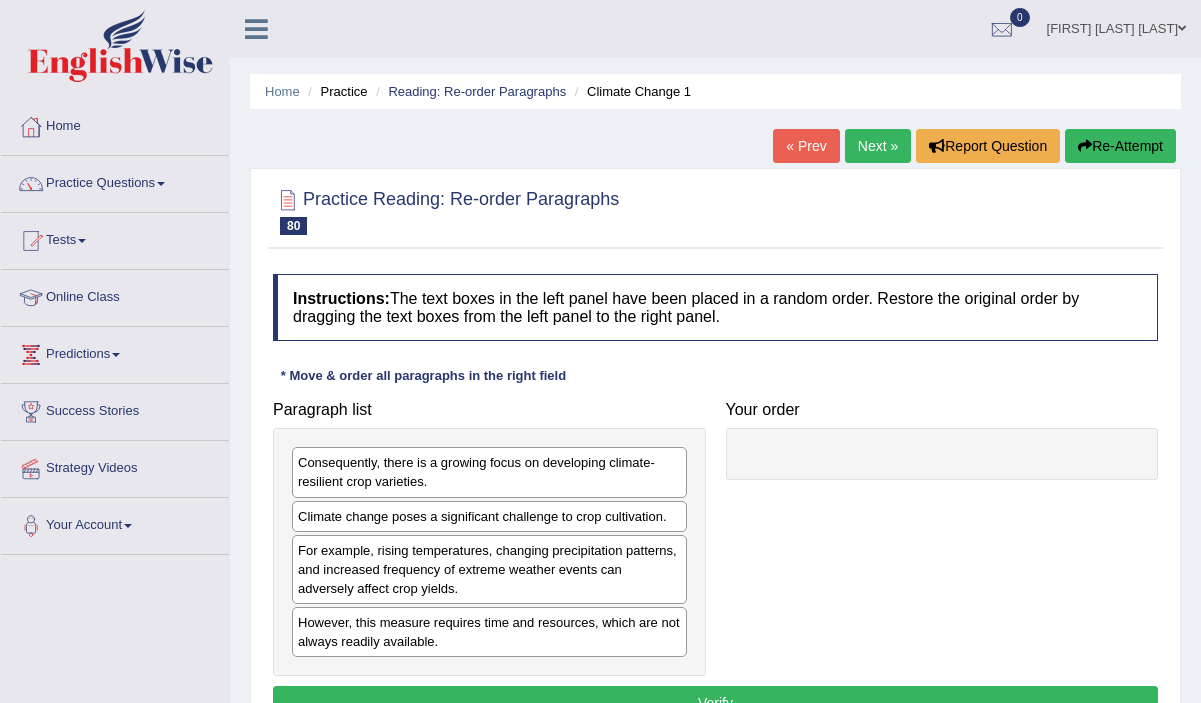 scroll, scrollTop: 0, scrollLeft: 0, axis: both 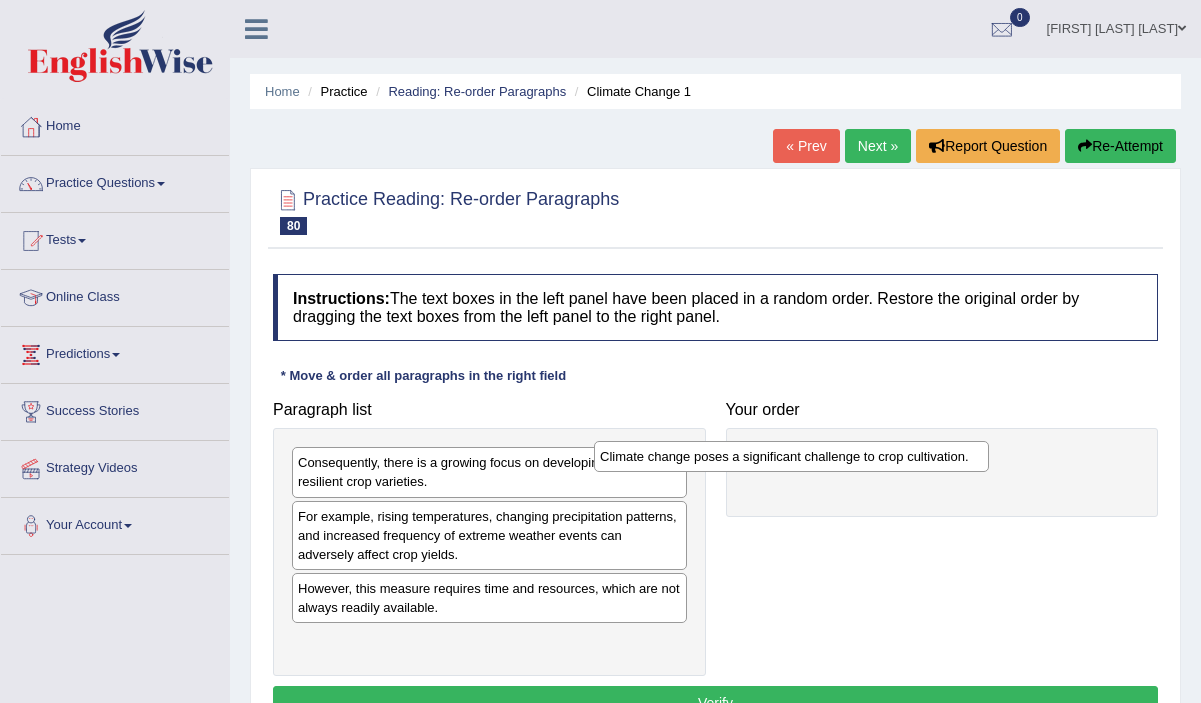 drag, startPoint x: 520, startPoint y: 513, endPoint x: 828, endPoint y: 448, distance: 314.78406 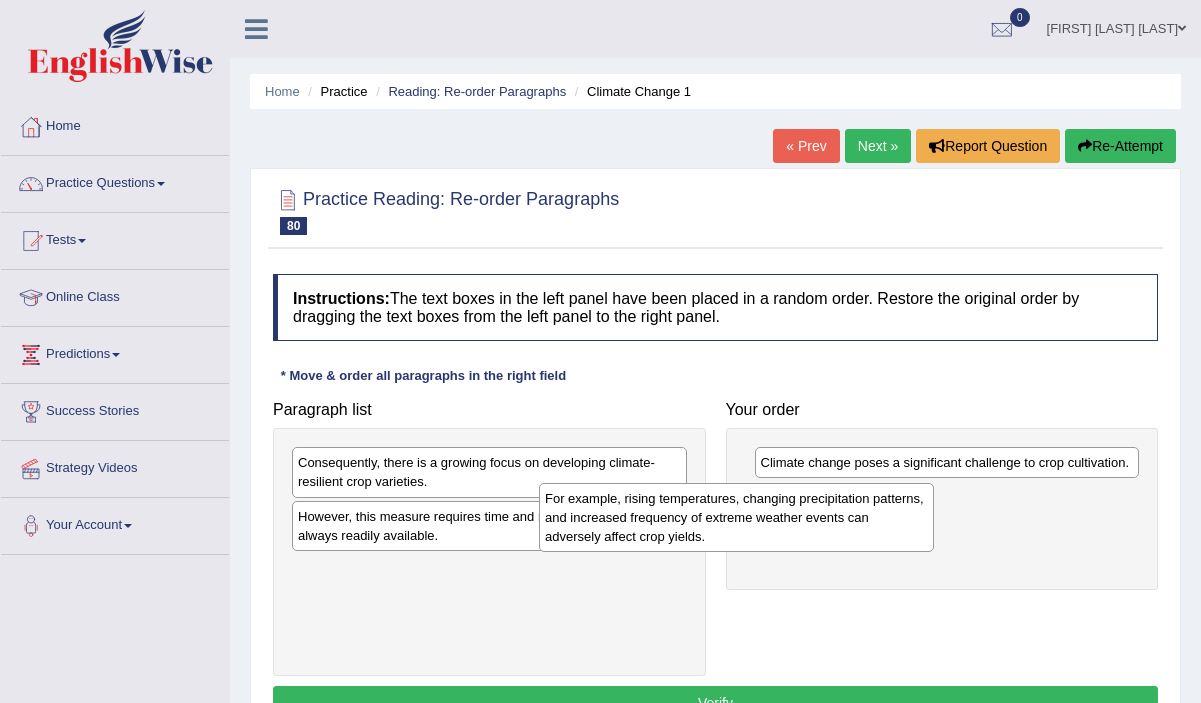 drag, startPoint x: 620, startPoint y: 559, endPoint x: 871, endPoint y: 540, distance: 251.7181 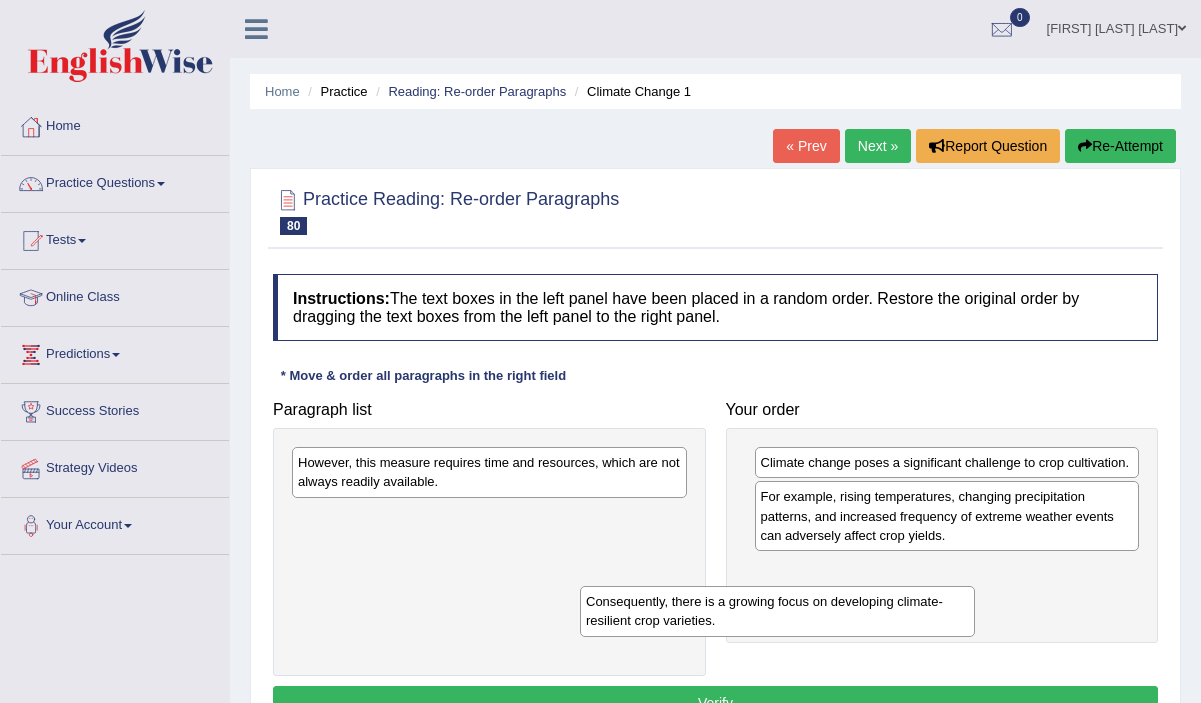 drag, startPoint x: 542, startPoint y: 488, endPoint x: 831, endPoint y: 624, distance: 319.401 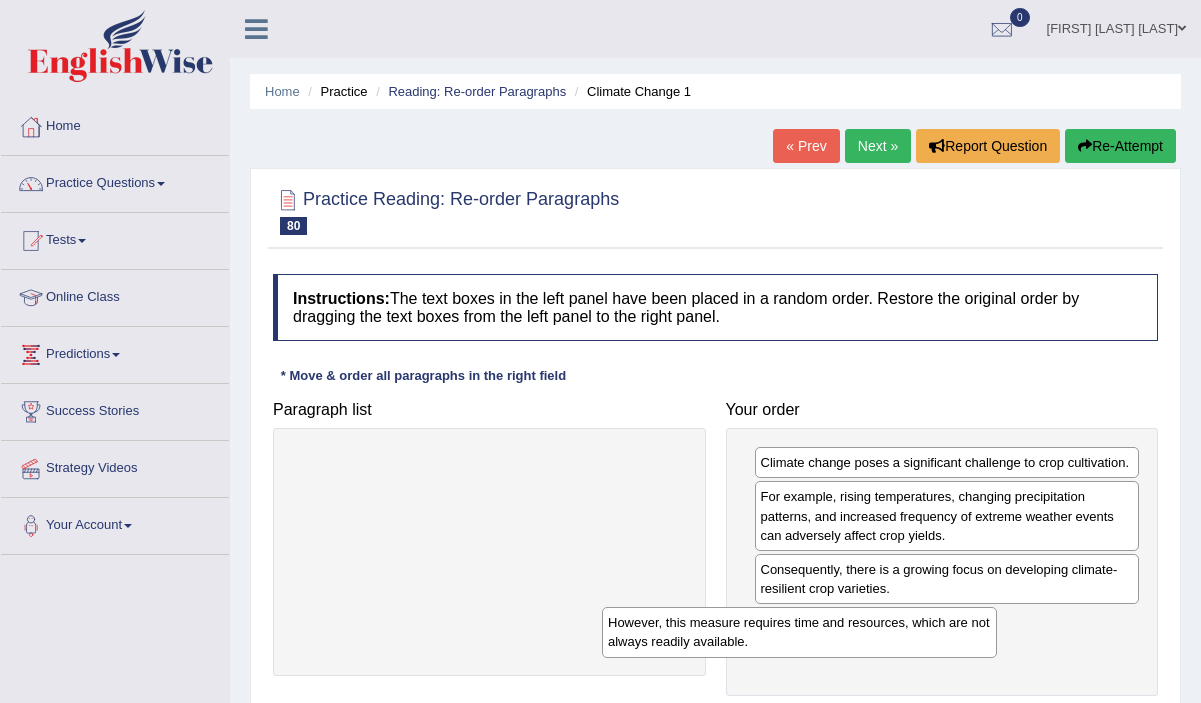 drag, startPoint x: 621, startPoint y: 486, endPoint x: 932, endPoint y: 653, distance: 353.0014 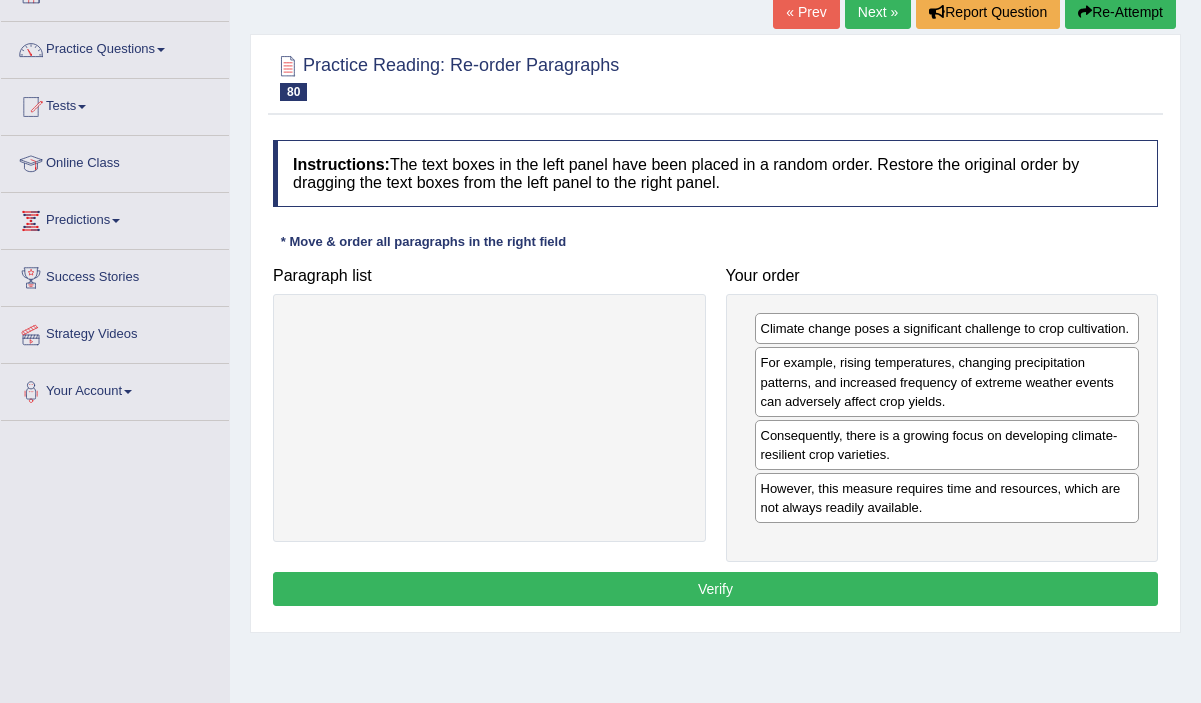 scroll, scrollTop: 146, scrollLeft: 0, axis: vertical 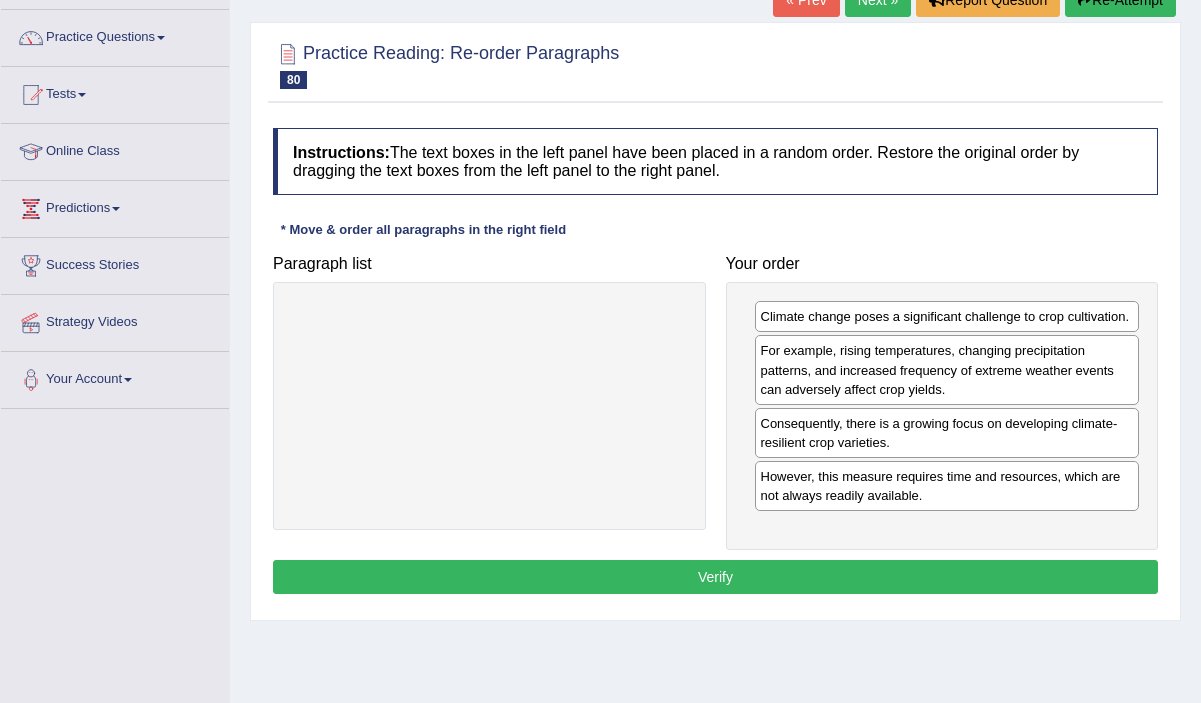 click on "Verify" at bounding box center (715, 577) 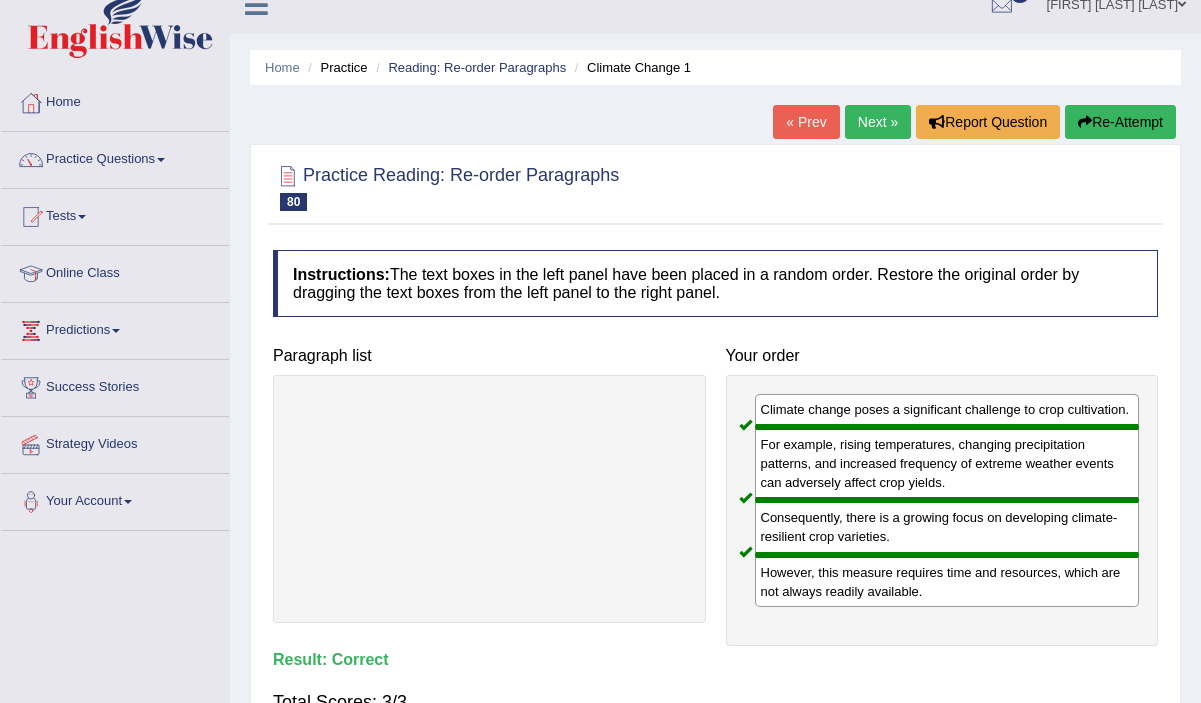 scroll, scrollTop: 0, scrollLeft: 0, axis: both 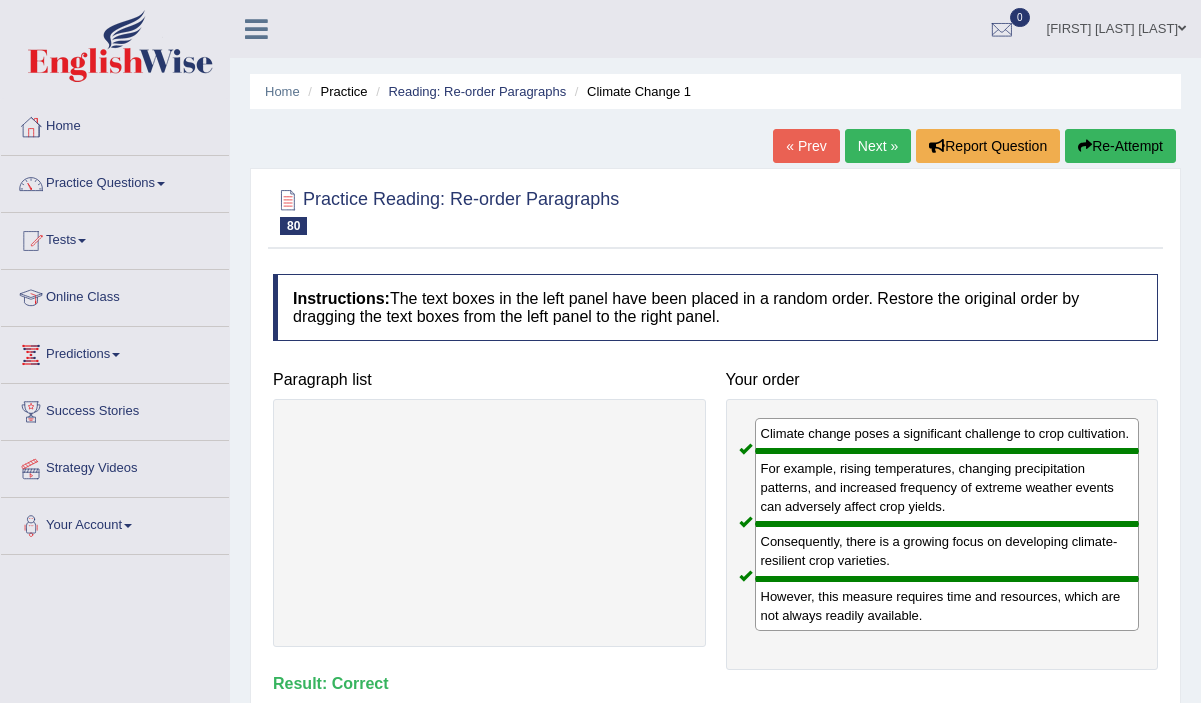click on "Next »" at bounding box center (878, 146) 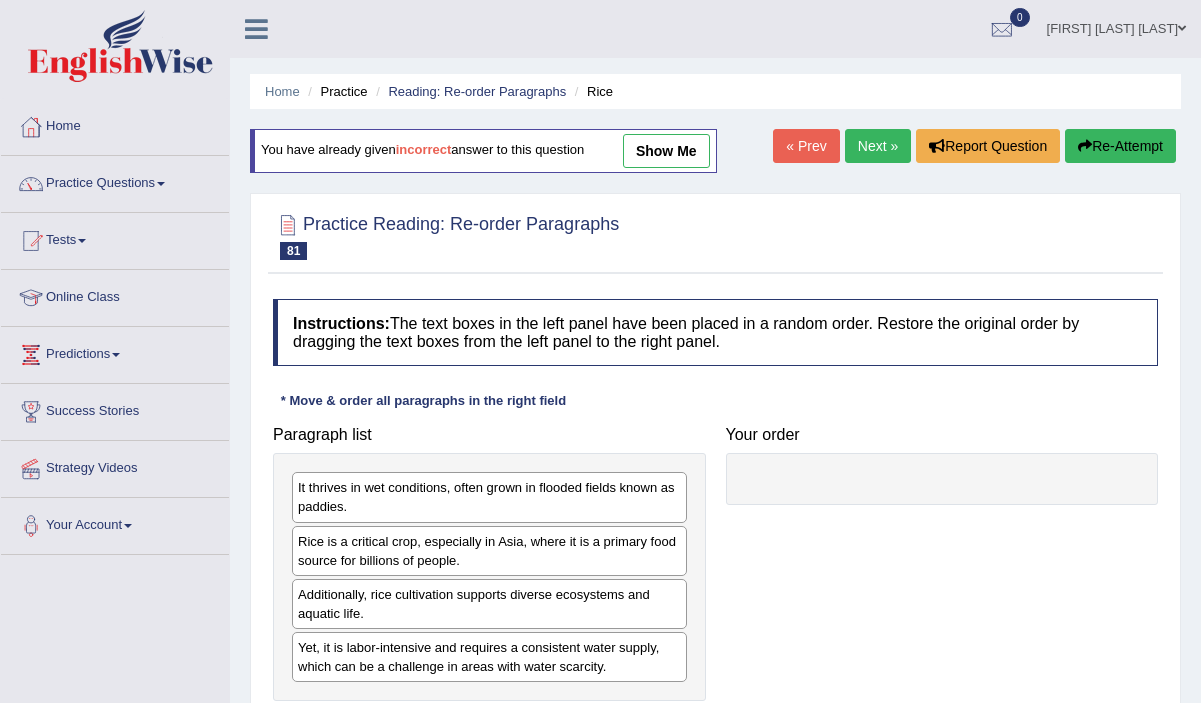 scroll, scrollTop: 0, scrollLeft: 0, axis: both 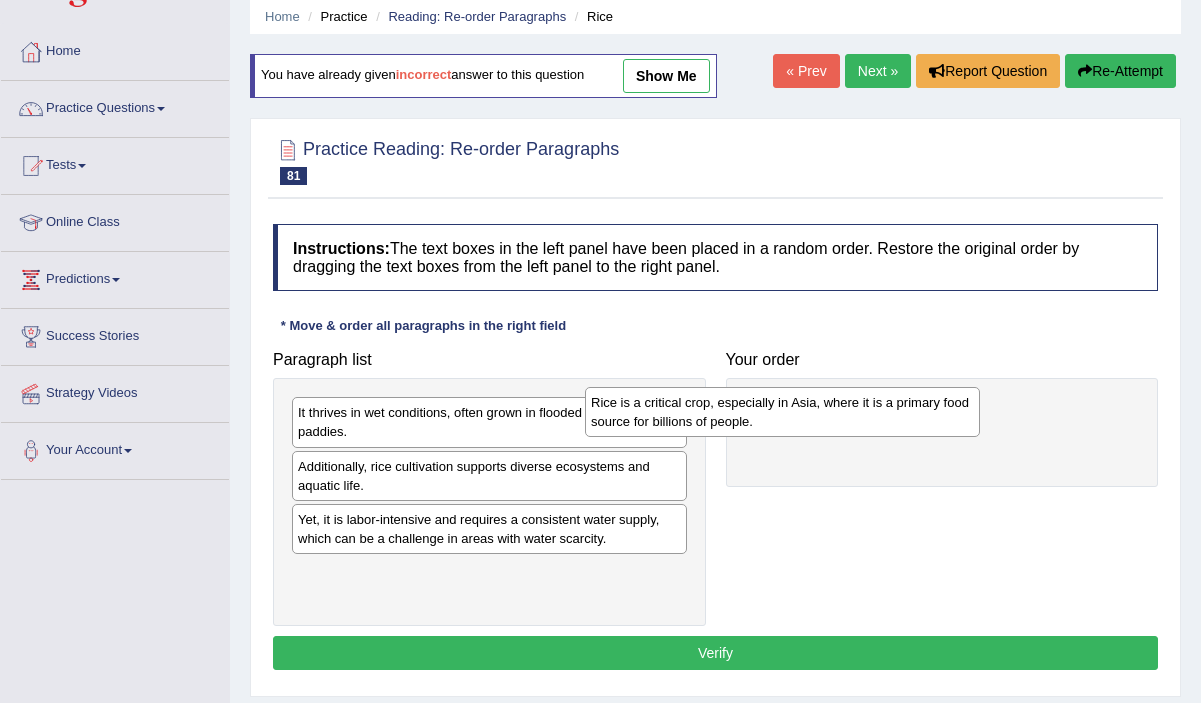 drag, startPoint x: 504, startPoint y: 493, endPoint x: 798, endPoint y: 425, distance: 301.7615 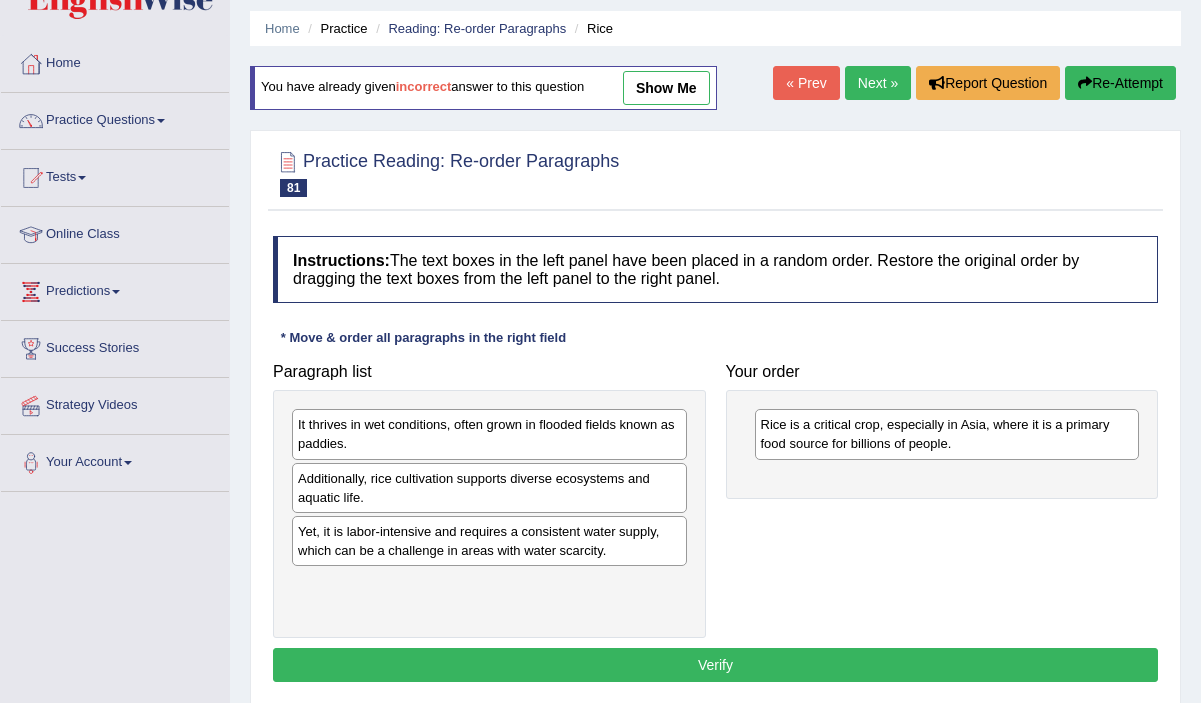 scroll, scrollTop: 52, scrollLeft: 0, axis: vertical 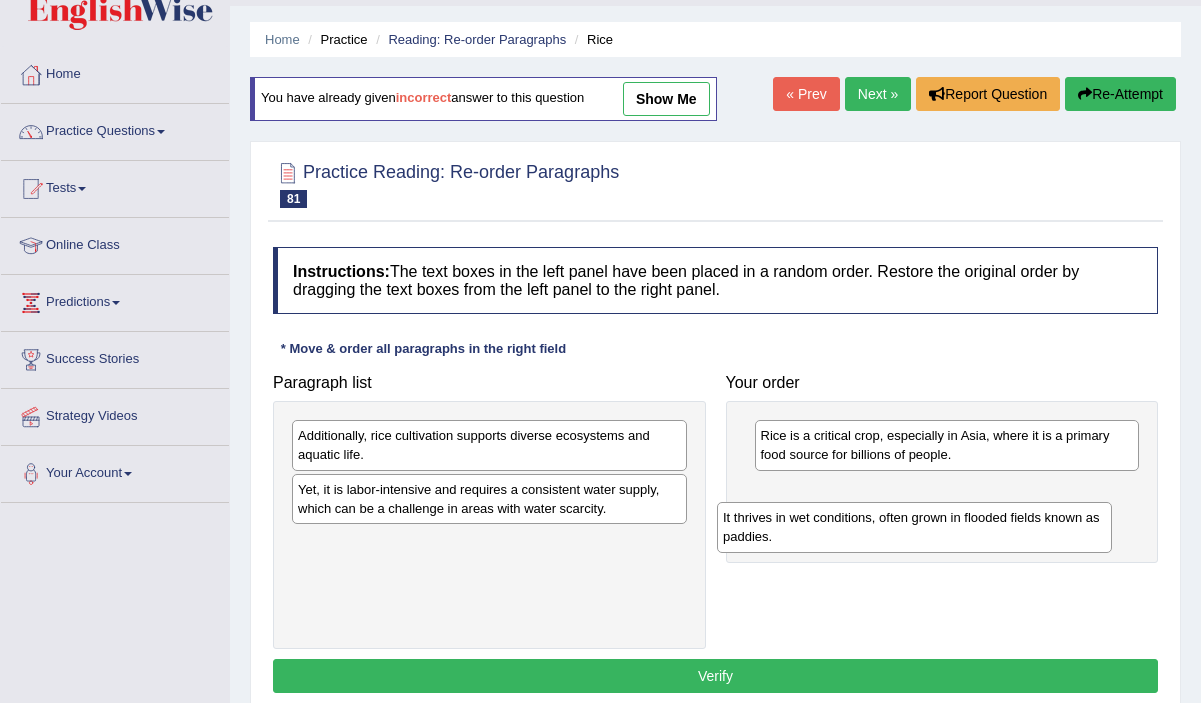 drag, startPoint x: 470, startPoint y: 455, endPoint x: 898, endPoint y: 510, distance: 431.5194 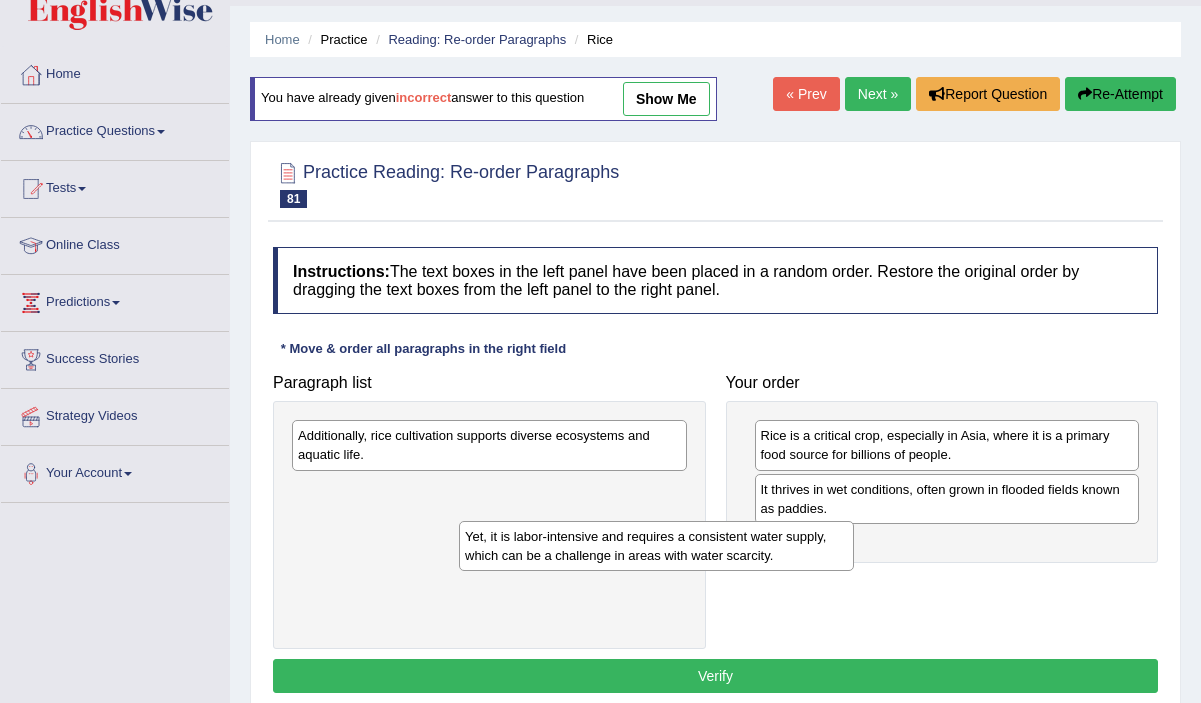 drag, startPoint x: 647, startPoint y: 503, endPoint x: 846, endPoint y: 568, distance: 209.3466 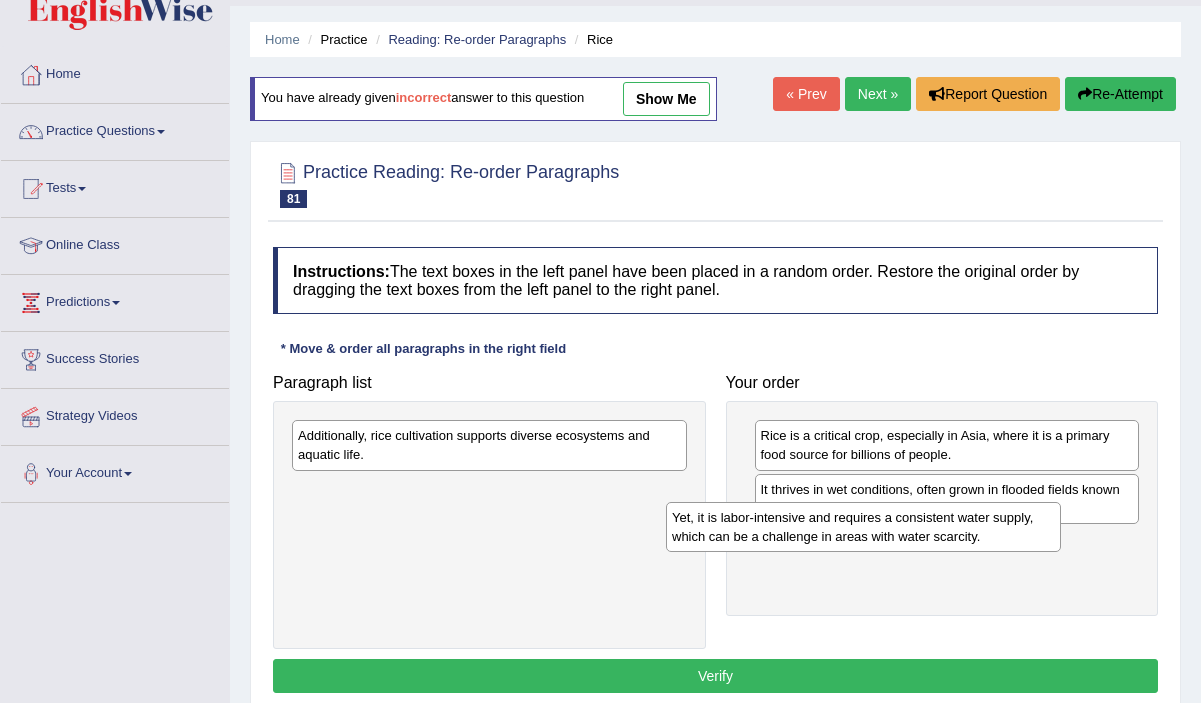 drag, startPoint x: 587, startPoint y: 514, endPoint x: 970, endPoint y: 554, distance: 385.0831 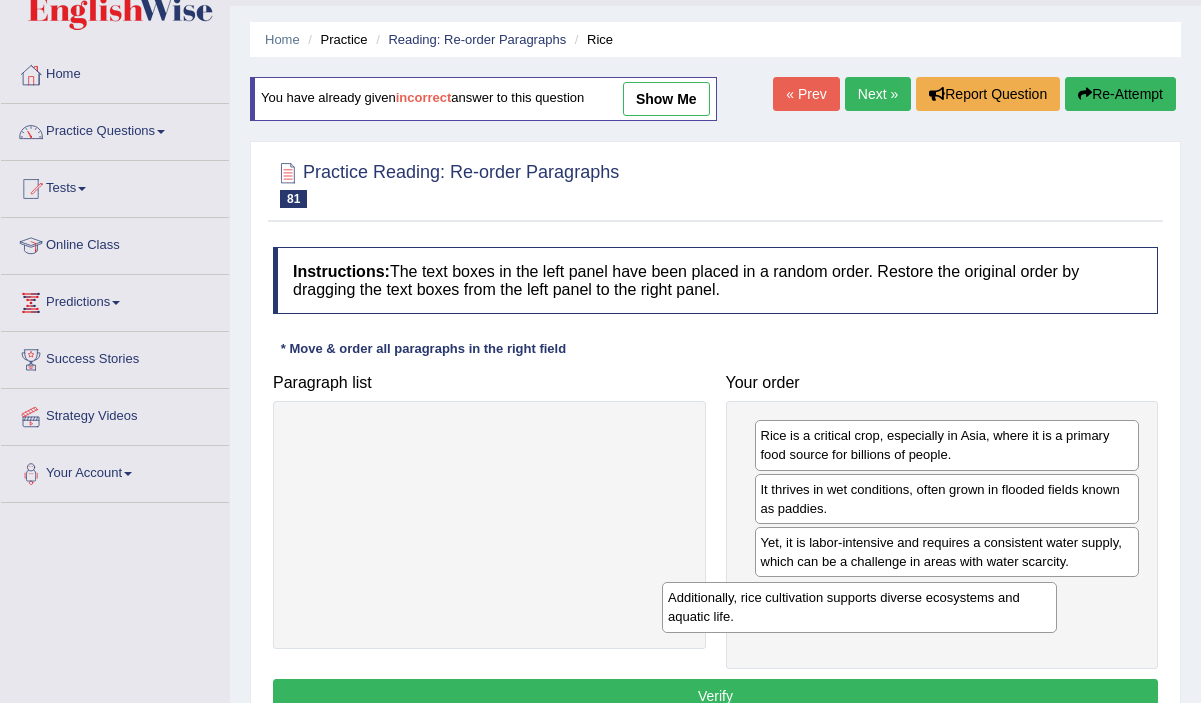 drag, startPoint x: 648, startPoint y: 442, endPoint x: 1018, endPoint y: 604, distance: 403.9109 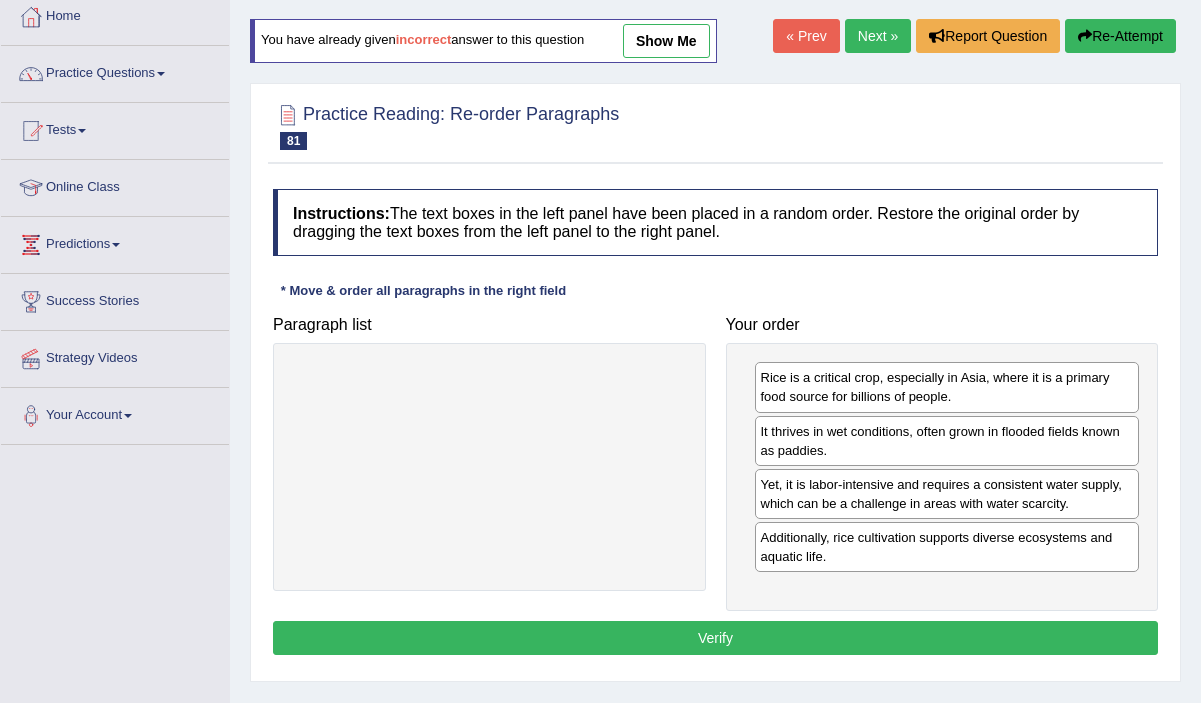 scroll, scrollTop: 130, scrollLeft: 0, axis: vertical 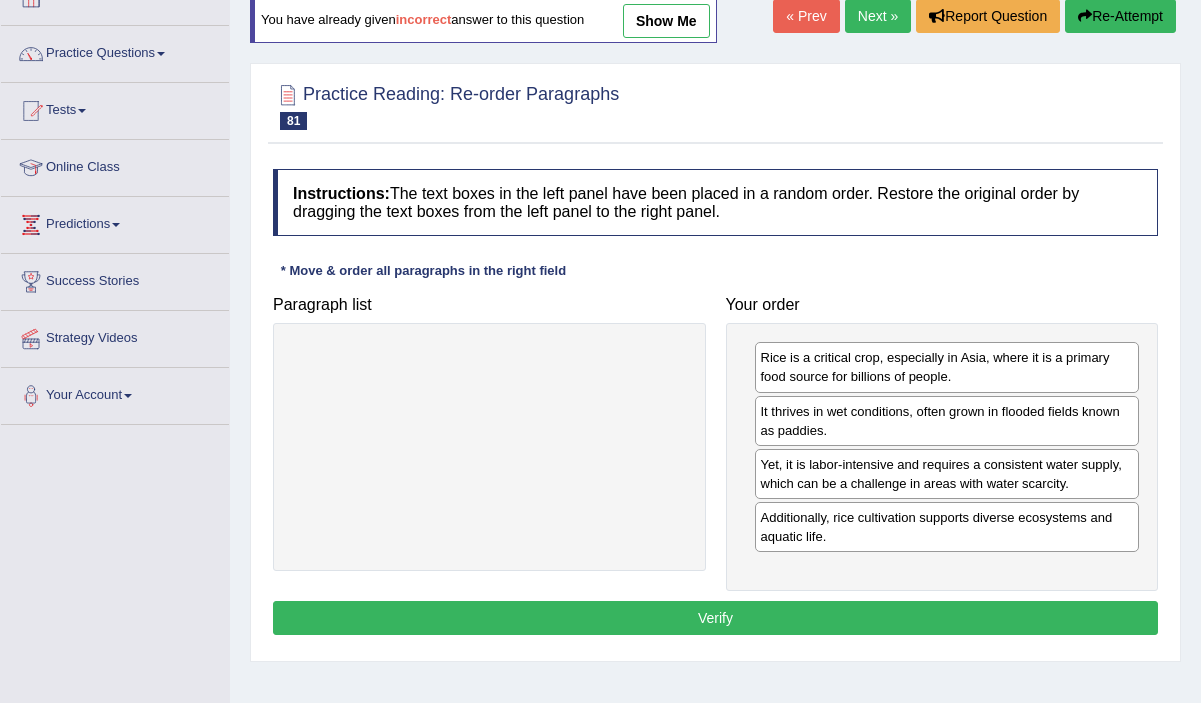 click on "Verify" at bounding box center [715, 618] 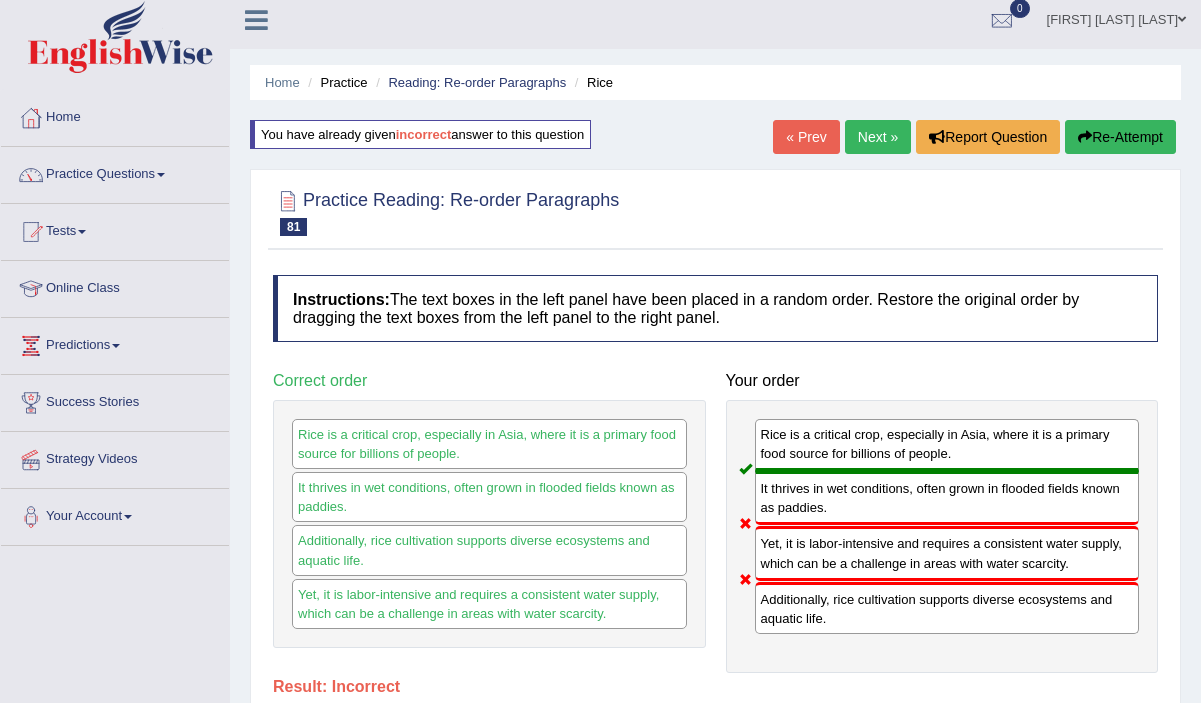 scroll, scrollTop: 4, scrollLeft: 0, axis: vertical 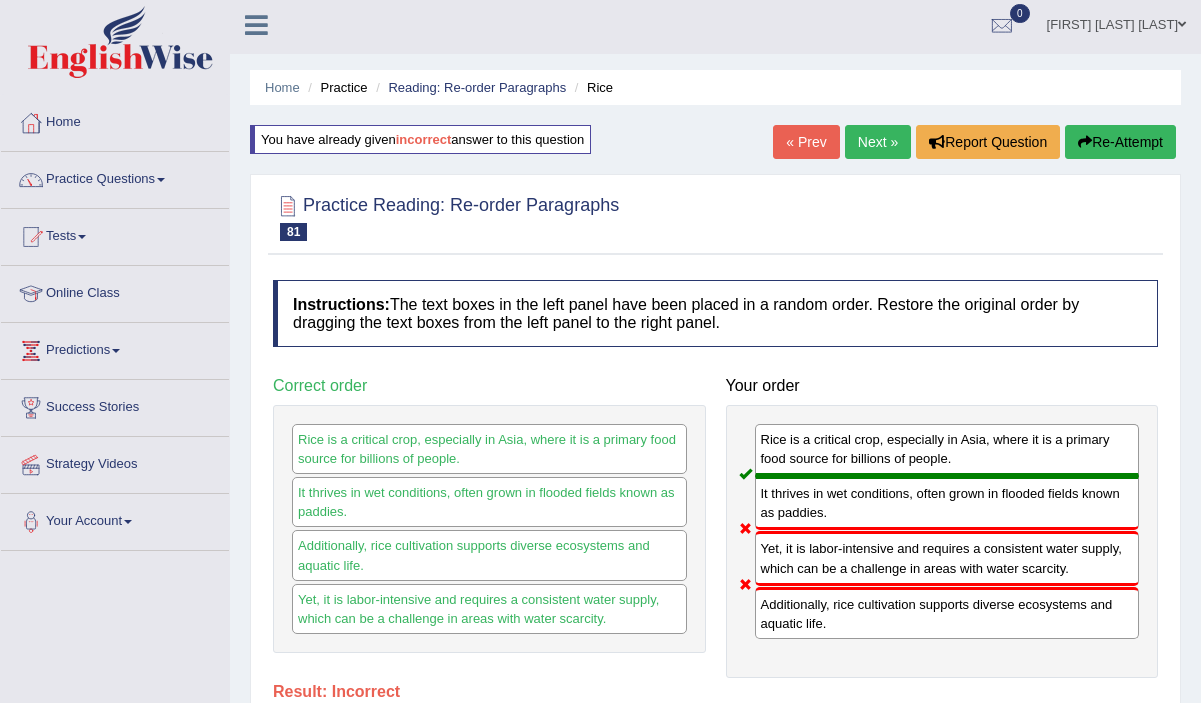 click on "Next »" at bounding box center [878, 142] 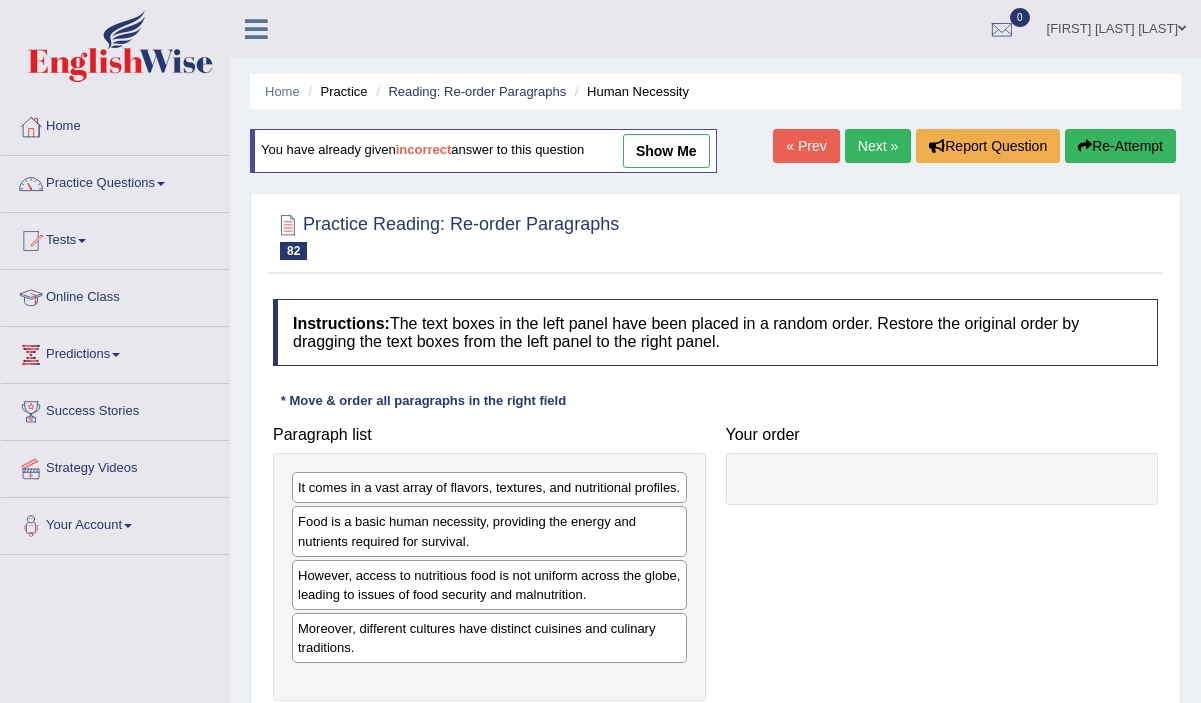 scroll, scrollTop: 0, scrollLeft: 0, axis: both 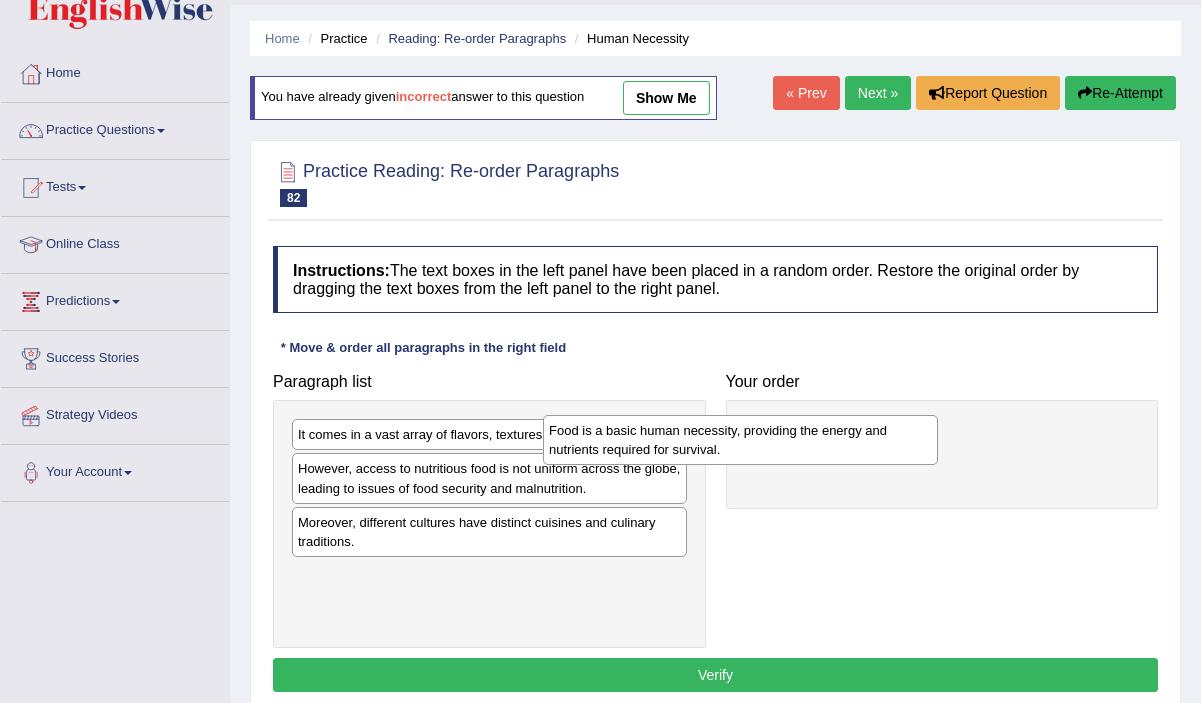 drag, startPoint x: 533, startPoint y: 513, endPoint x: 808, endPoint y: 443, distance: 283.7693 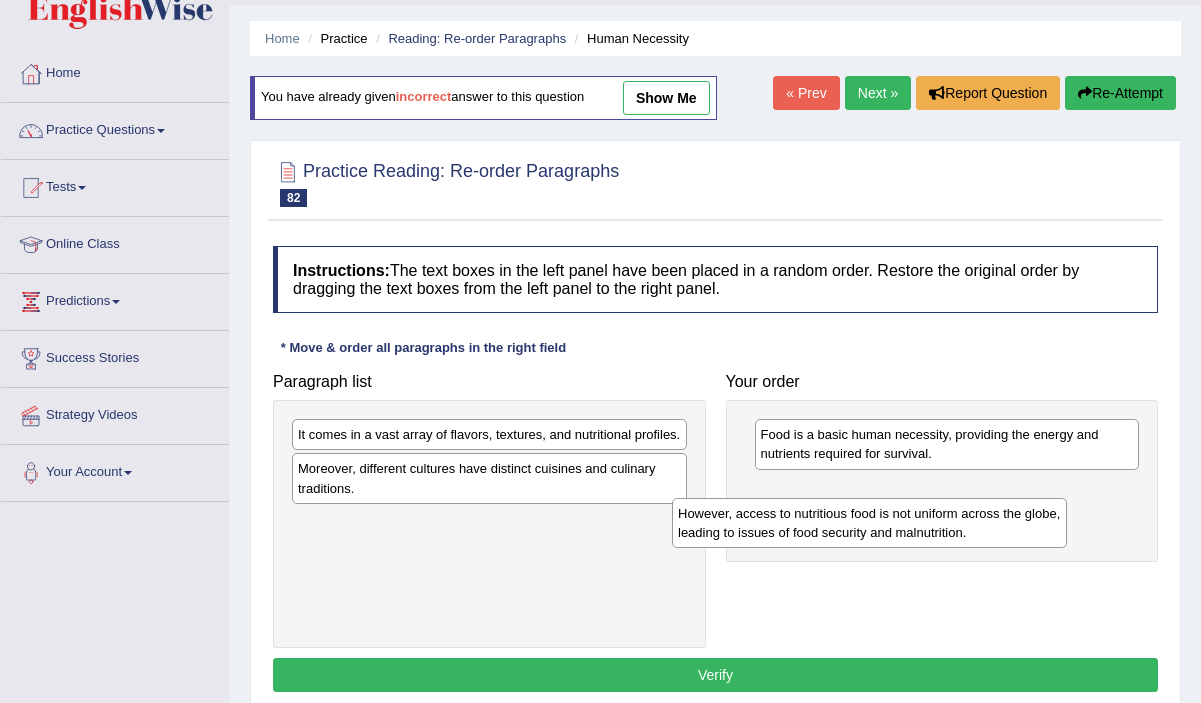 drag, startPoint x: 579, startPoint y: 511, endPoint x: 958, endPoint y: 527, distance: 379.3376 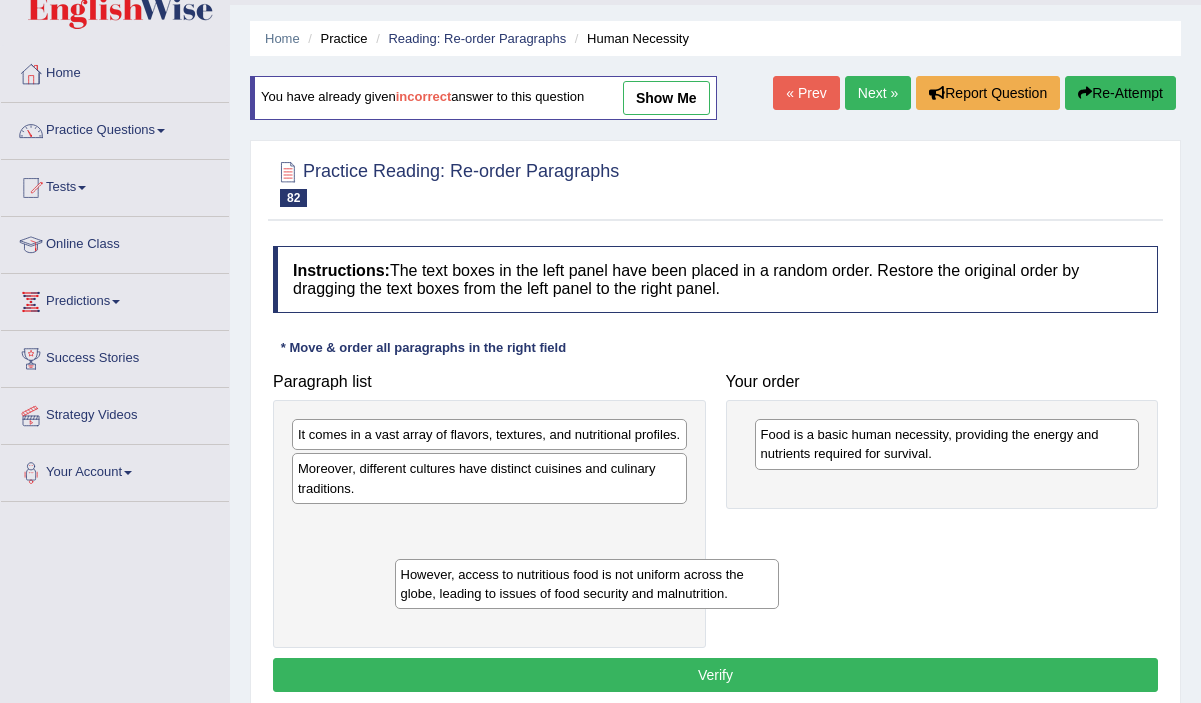 drag, startPoint x: 859, startPoint y: 503, endPoint x: 466, endPoint y: 588, distance: 402.08707 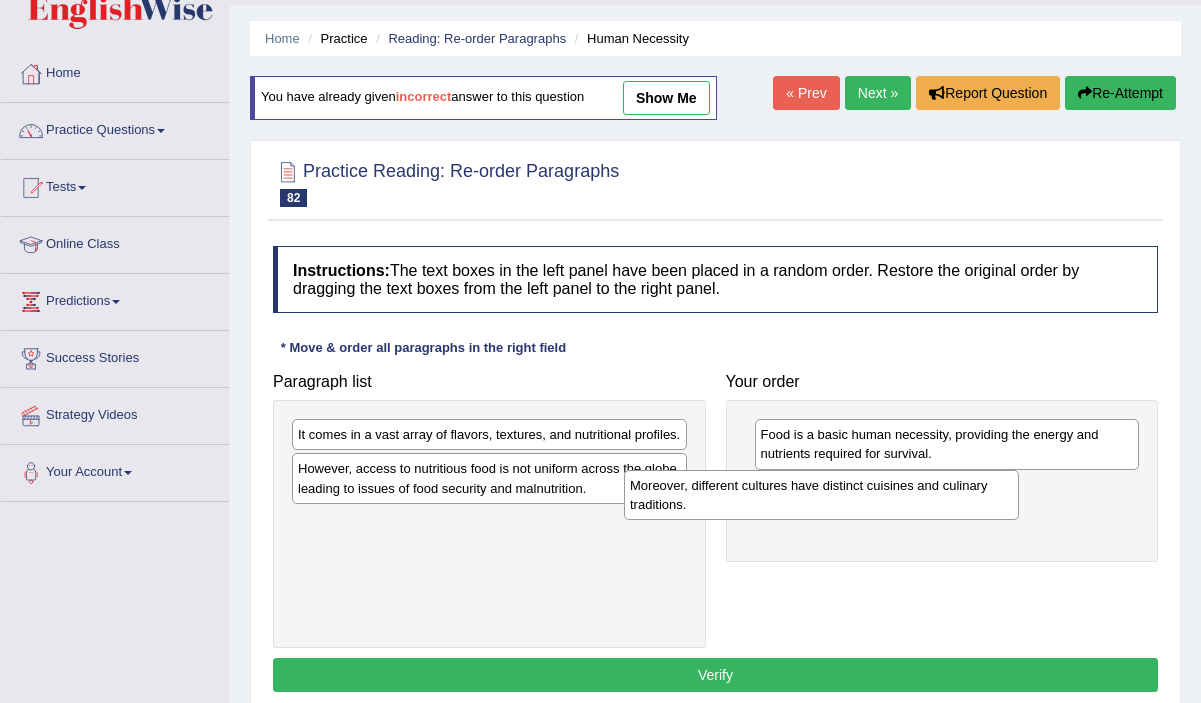 drag, startPoint x: 468, startPoint y: 515, endPoint x: 789, endPoint y: 503, distance: 321.2242 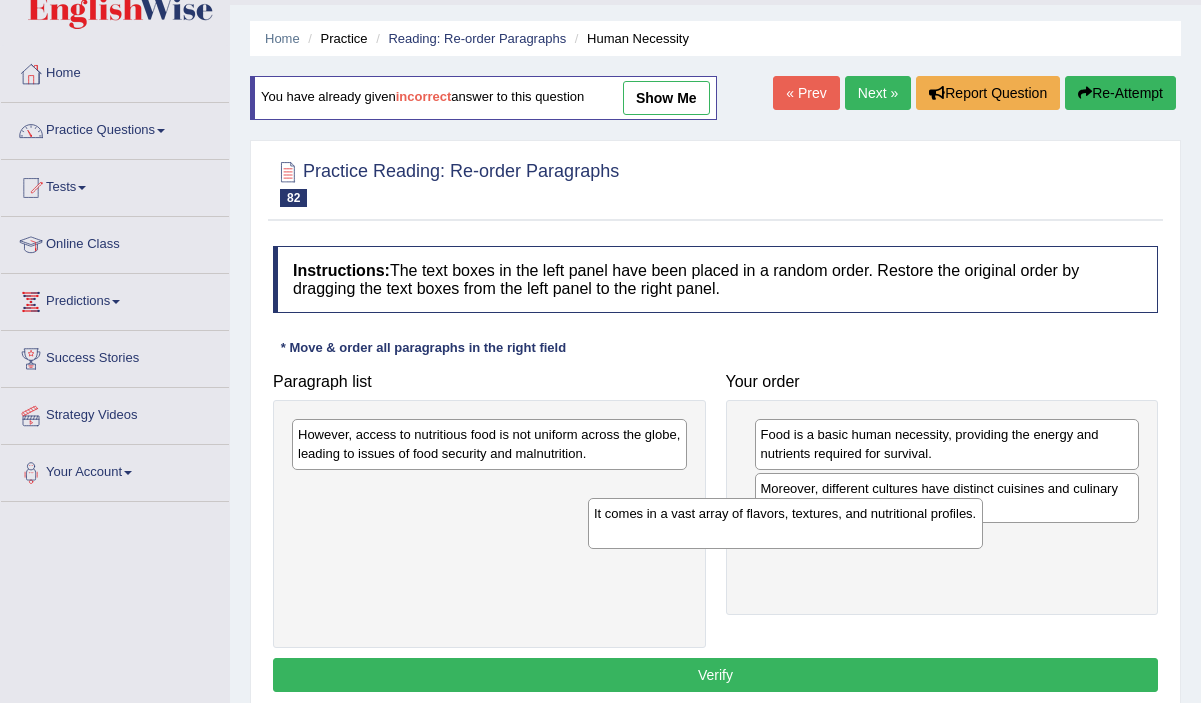 drag, startPoint x: 591, startPoint y: 443, endPoint x: 885, endPoint y: 521, distance: 304.171 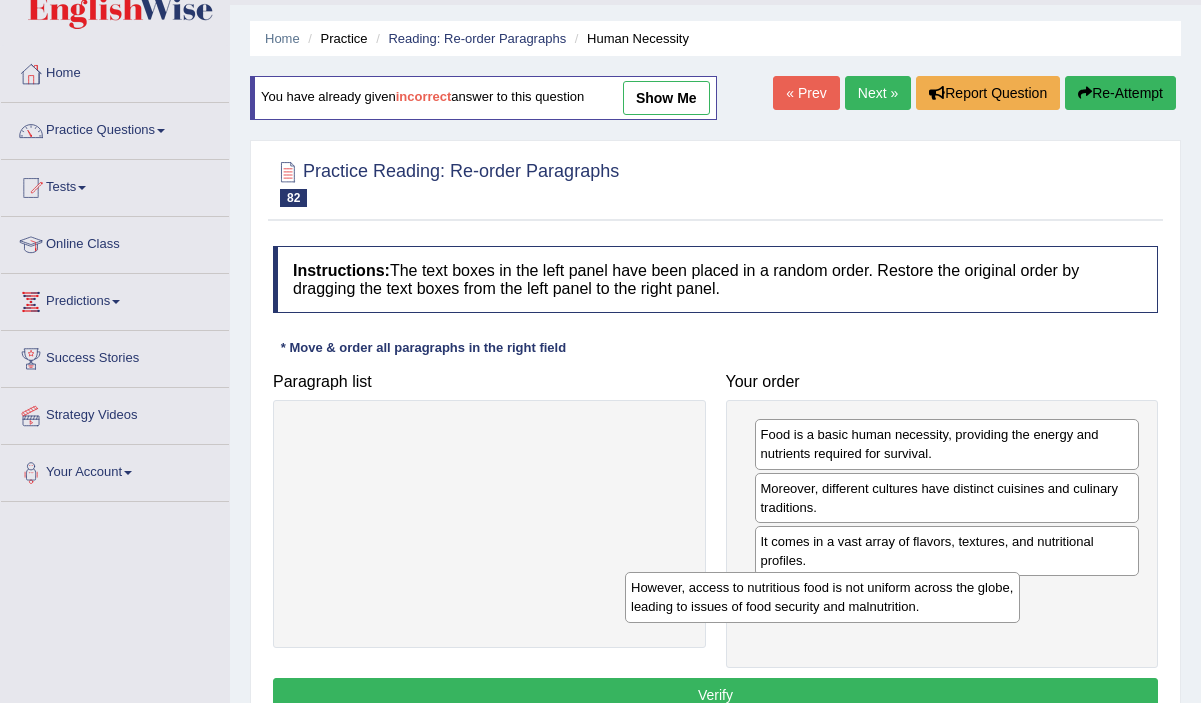 drag, startPoint x: 651, startPoint y: 461, endPoint x: 983, endPoint y: 612, distance: 364.72592 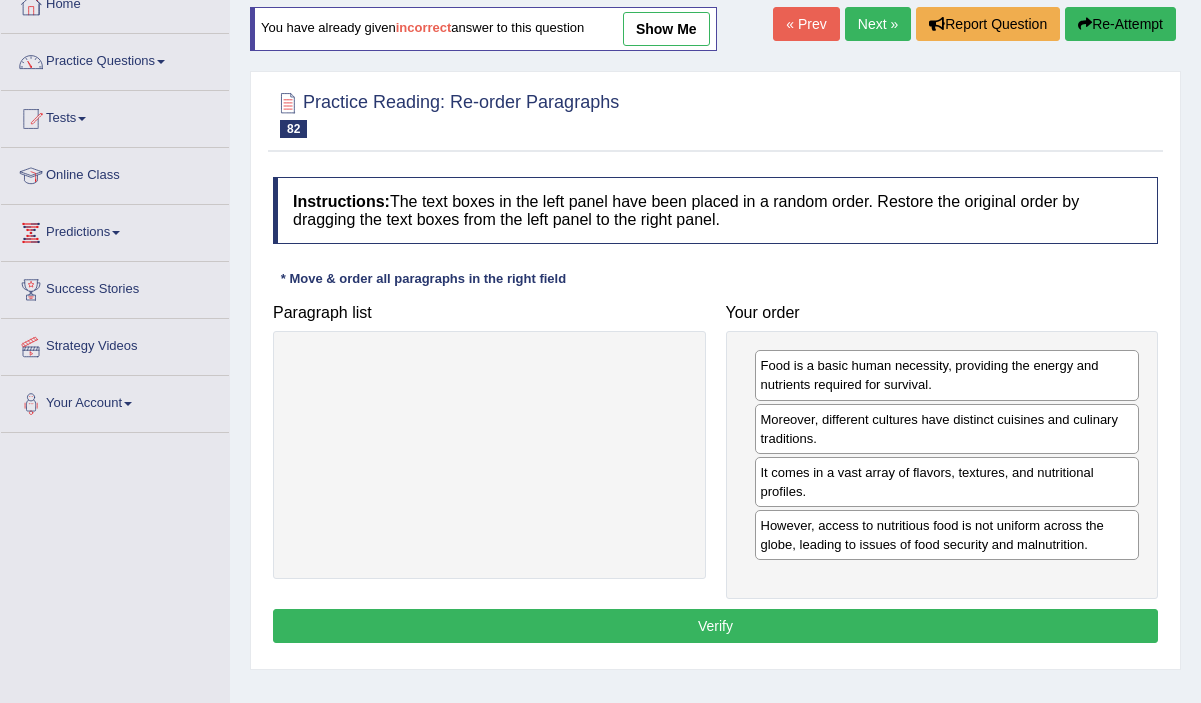 scroll, scrollTop: 127, scrollLeft: 0, axis: vertical 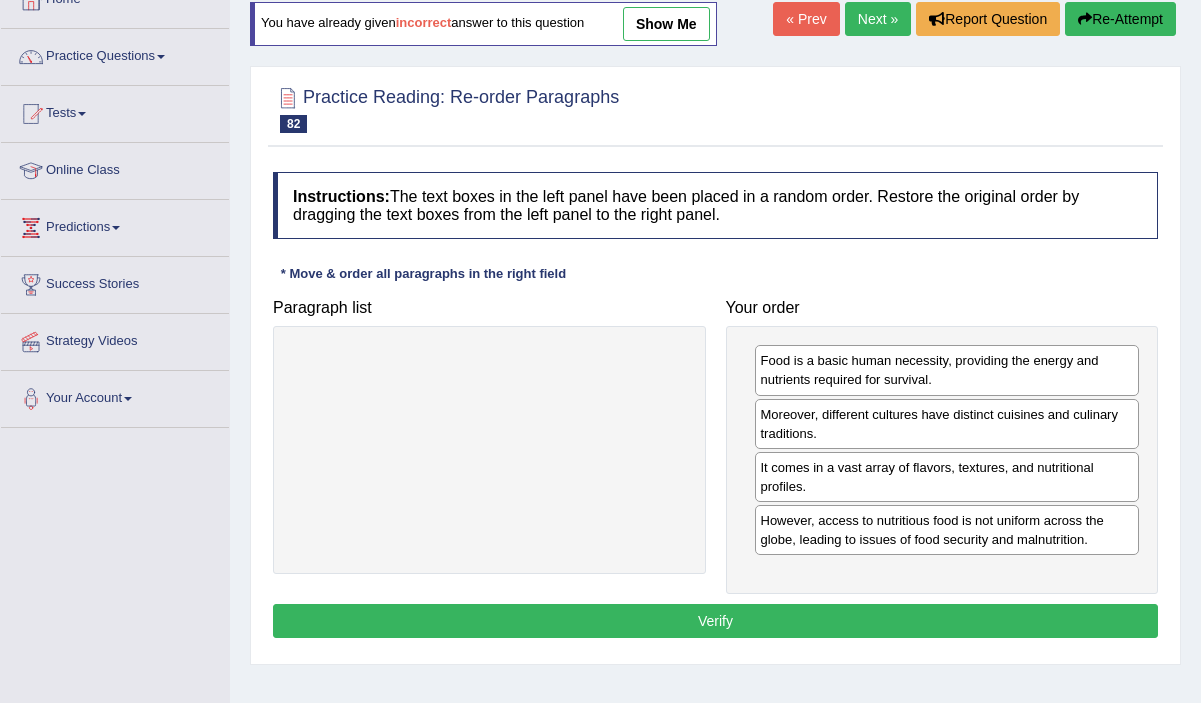 click on "Verify" at bounding box center (715, 621) 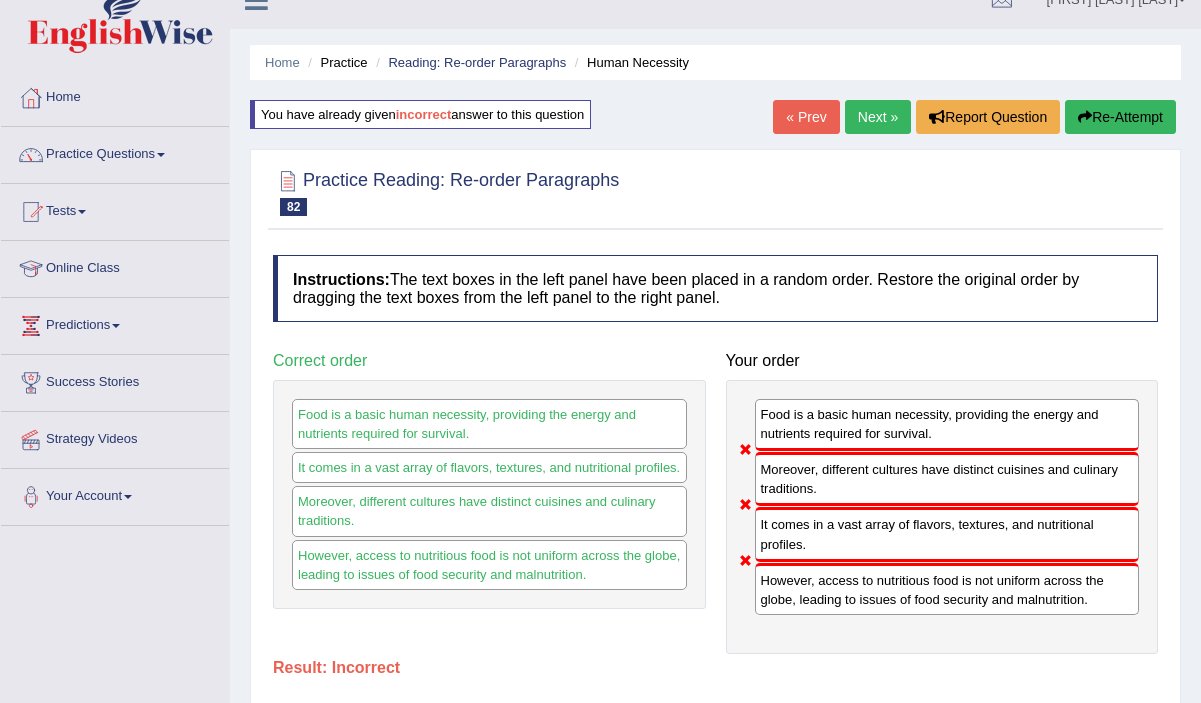 scroll, scrollTop: 0, scrollLeft: 0, axis: both 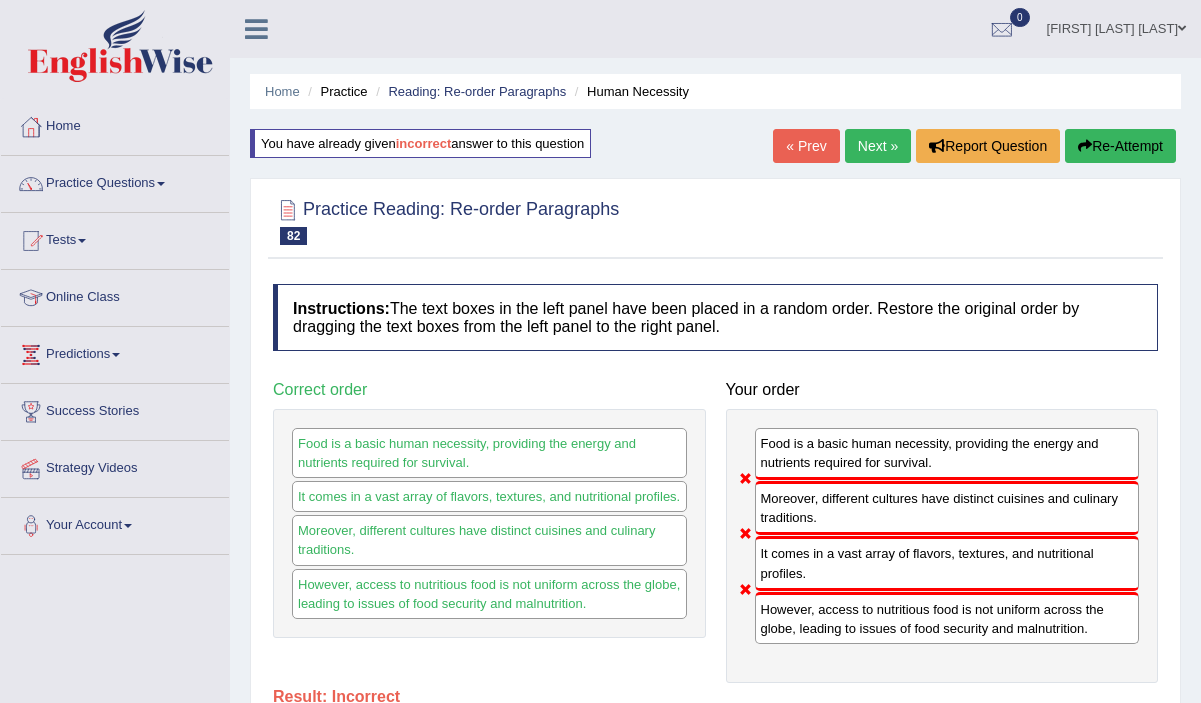 click on "Next »" at bounding box center [878, 146] 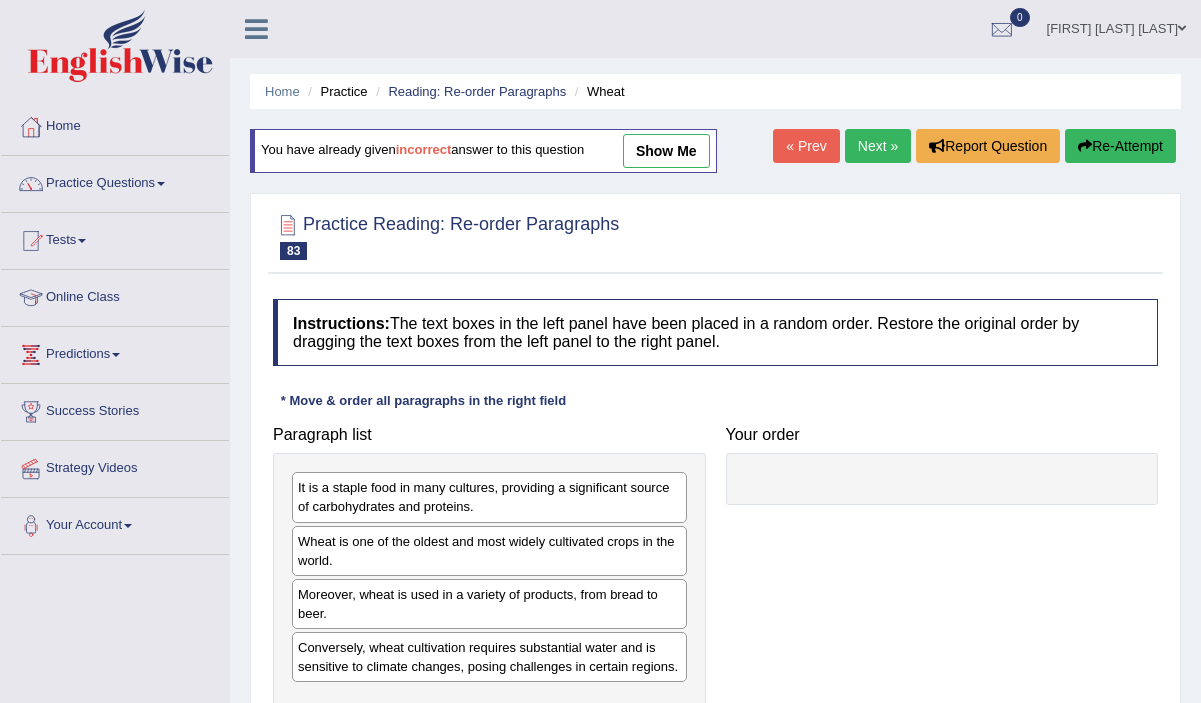 scroll, scrollTop: 0, scrollLeft: 0, axis: both 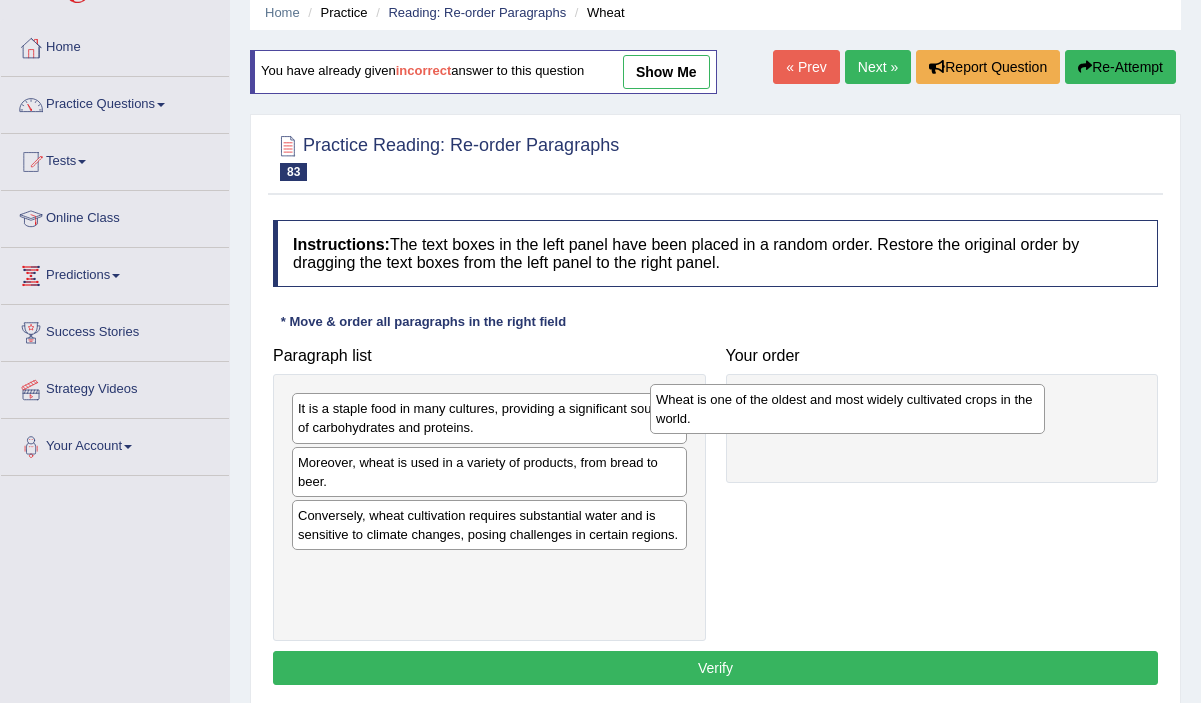 drag, startPoint x: 534, startPoint y: 485, endPoint x: 890, endPoint y: 420, distance: 361.88535 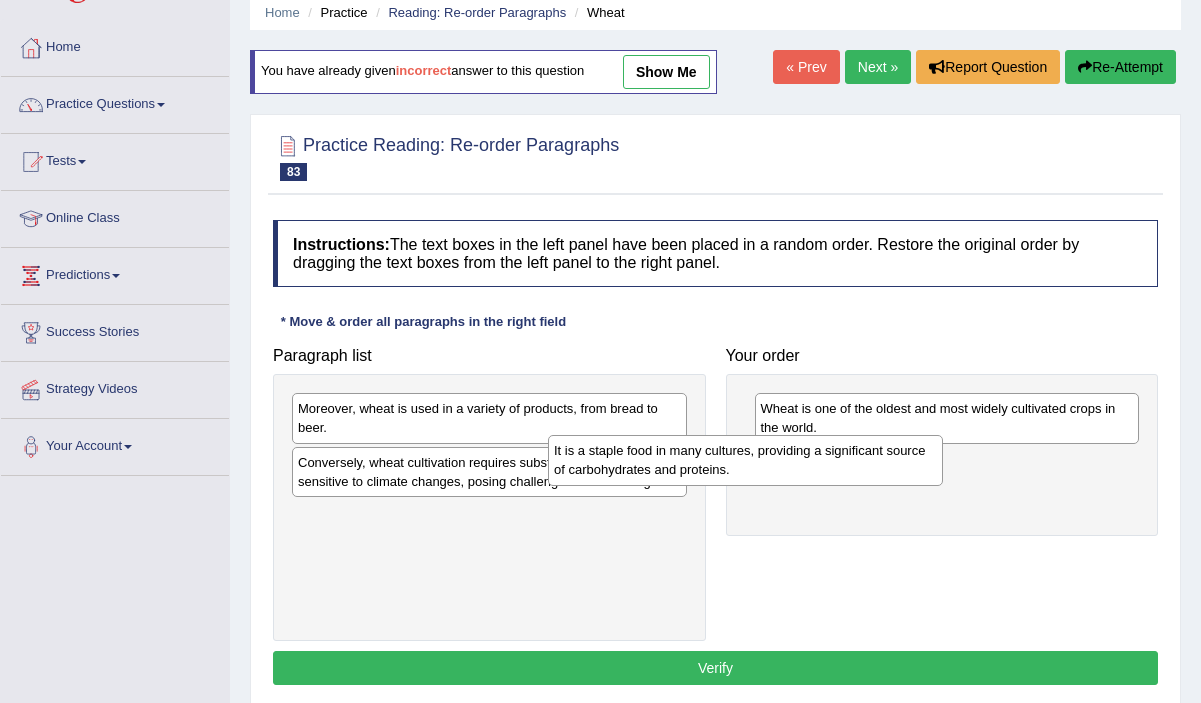 drag, startPoint x: 567, startPoint y: 435, endPoint x: 840, endPoint y: 476, distance: 276.06158 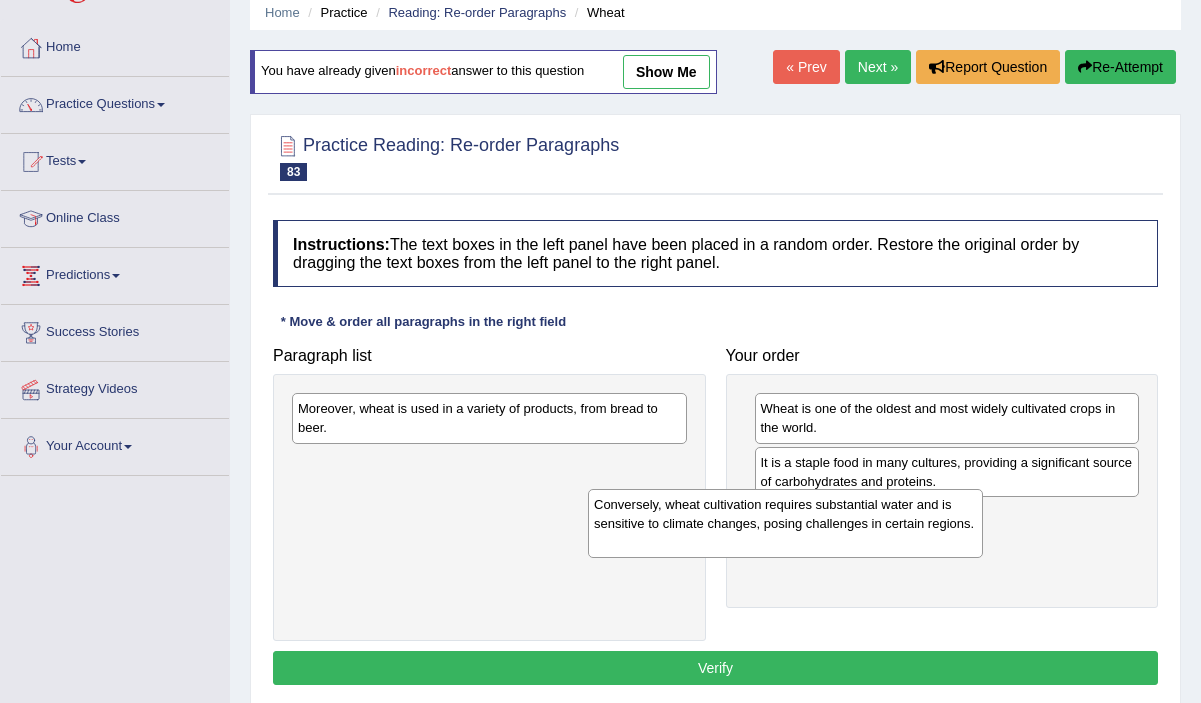 drag, startPoint x: 614, startPoint y: 494, endPoint x: 910, endPoint y: 535, distance: 298.82605 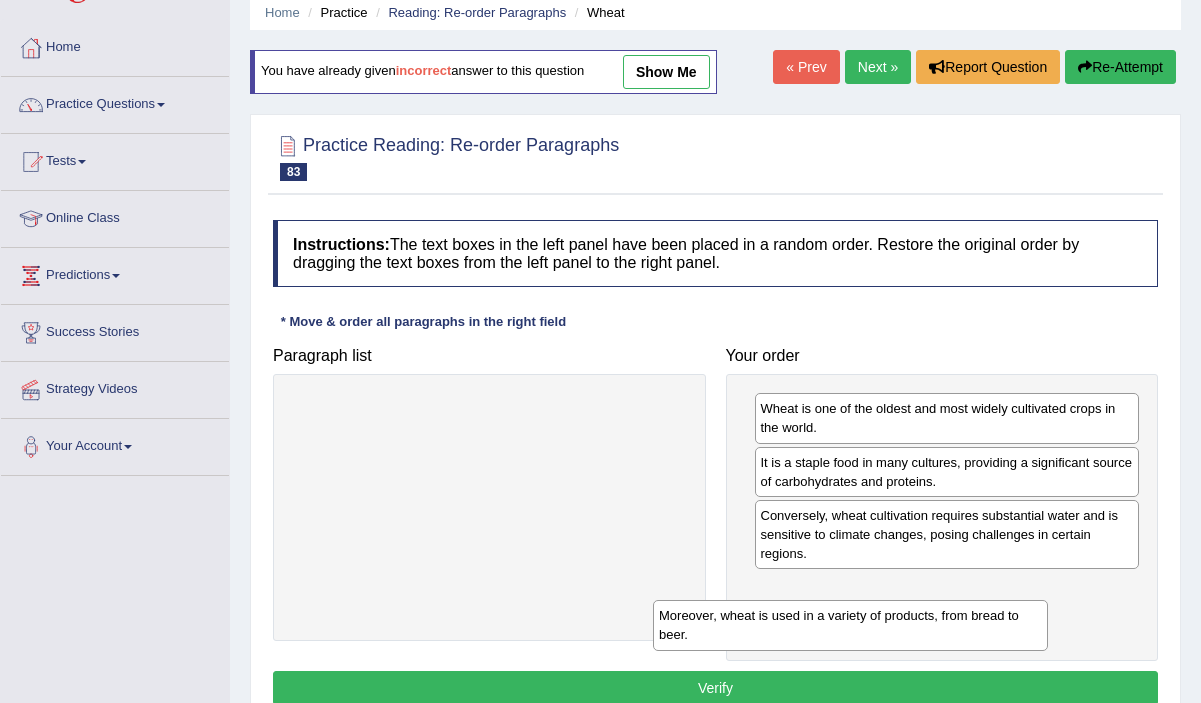 drag, startPoint x: 595, startPoint y: 429, endPoint x: 956, endPoint y: 591, distance: 395.68295 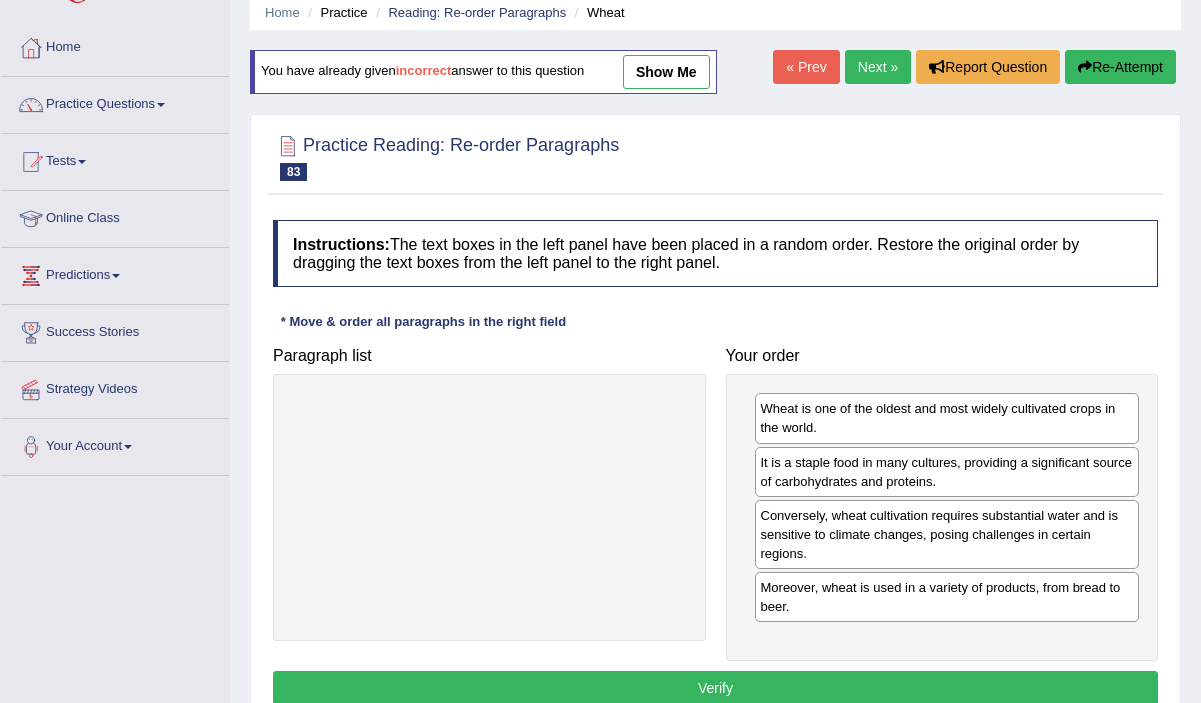 click on "Verify" at bounding box center (715, 688) 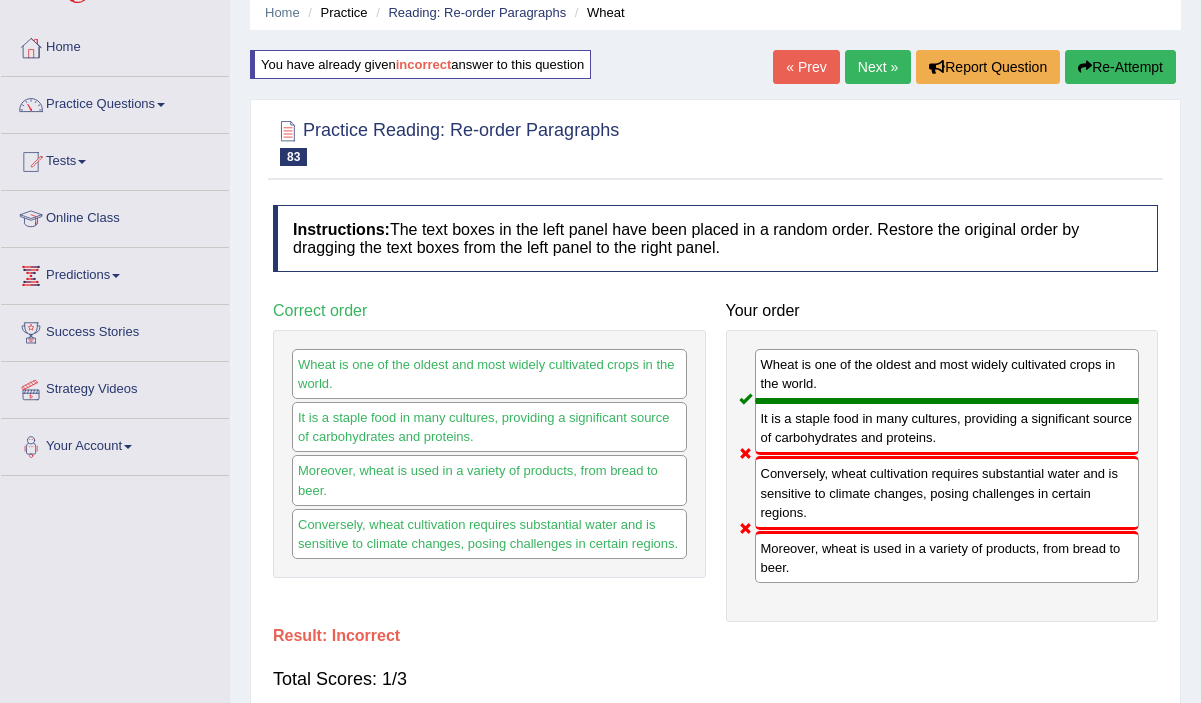 click on "Next »" at bounding box center (878, 67) 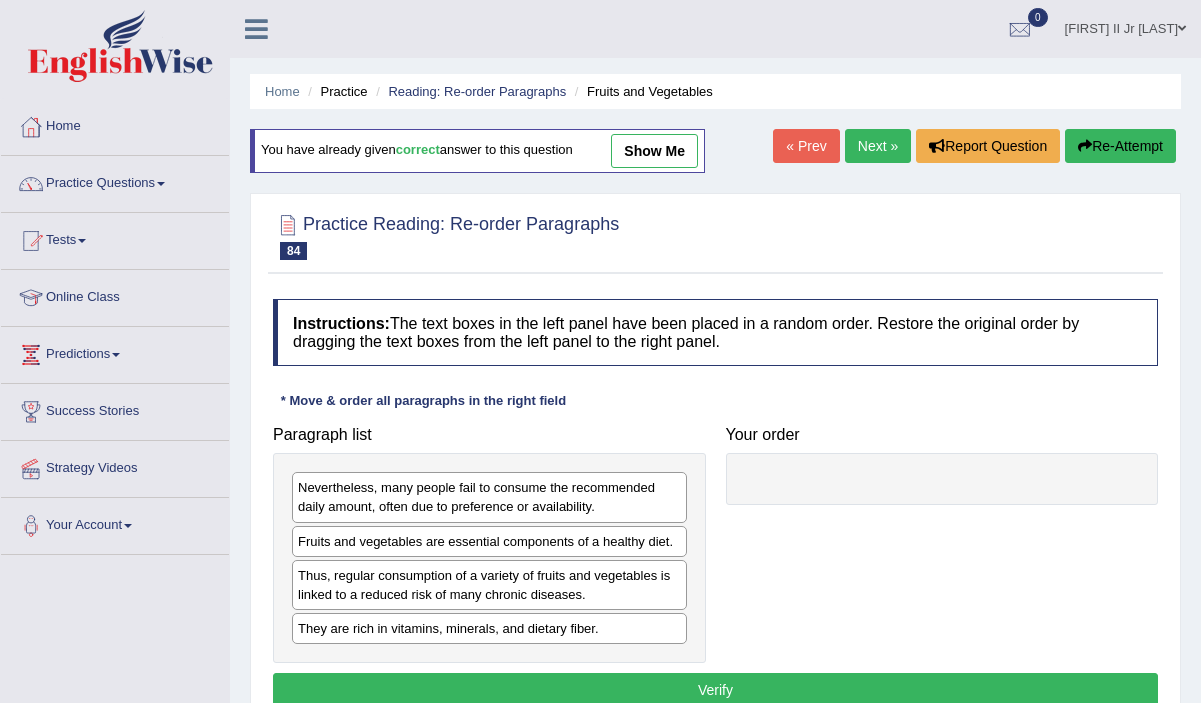 scroll, scrollTop: 0, scrollLeft: 0, axis: both 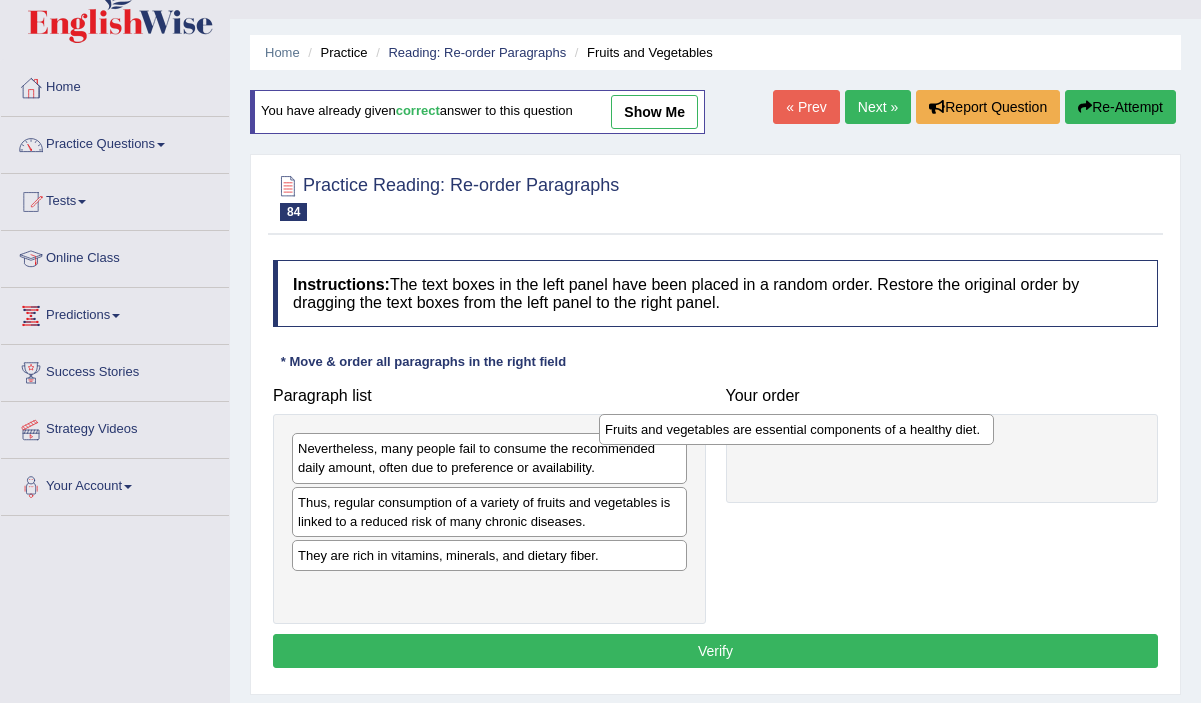 drag, startPoint x: 490, startPoint y: 509, endPoint x: 797, endPoint y: 436, distance: 315.5598 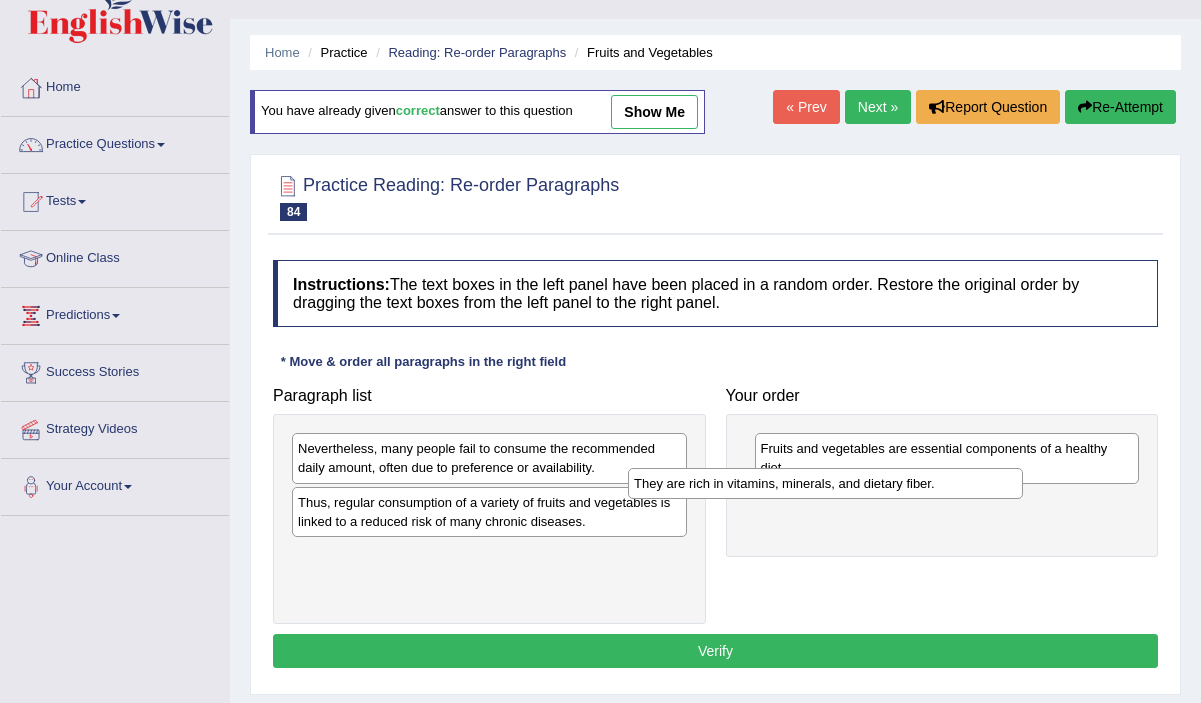 drag, startPoint x: 613, startPoint y: 557, endPoint x: 949, endPoint y: 489, distance: 342.8119 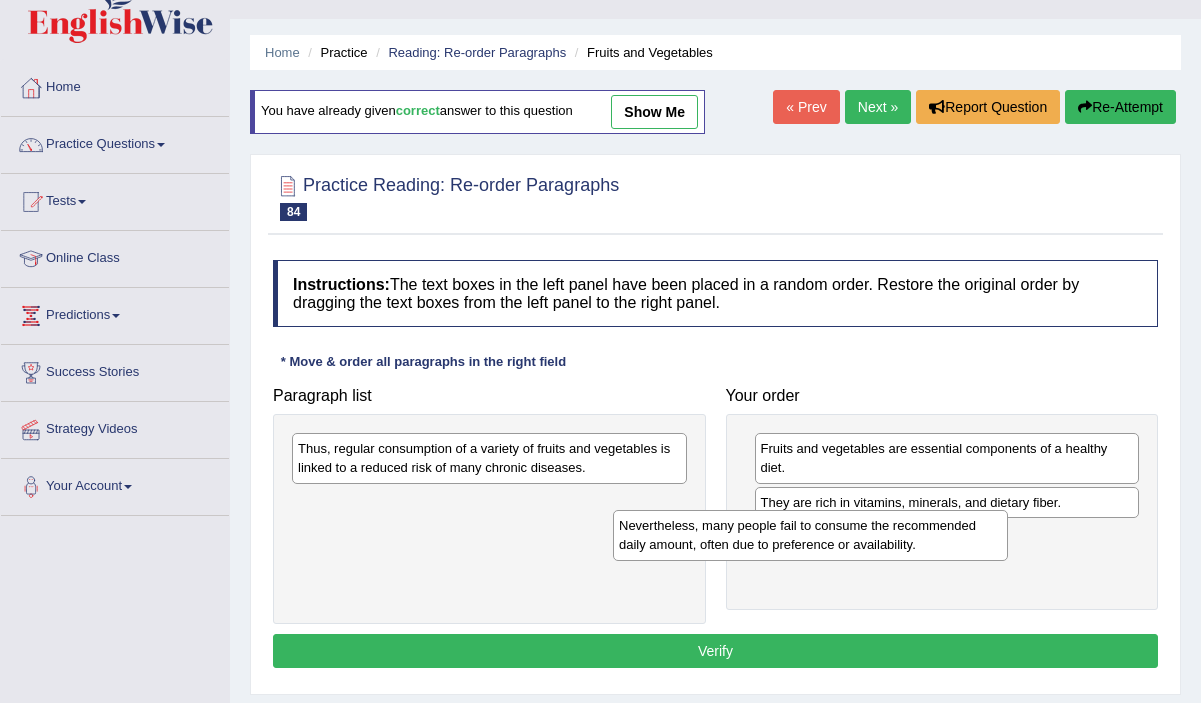 drag, startPoint x: 649, startPoint y: 473, endPoint x: 969, endPoint y: 550, distance: 329.1337 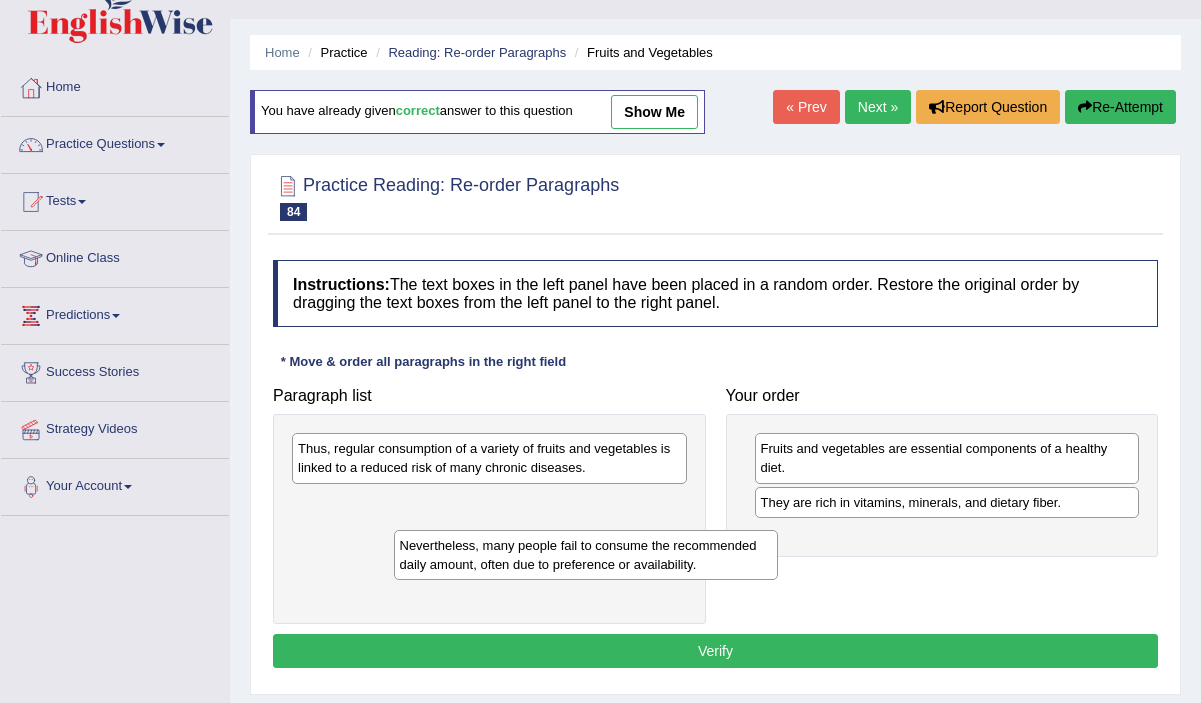 drag, startPoint x: 794, startPoint y: 555, endPoint x: 425, endPoint y: 566, distance: 369.1639 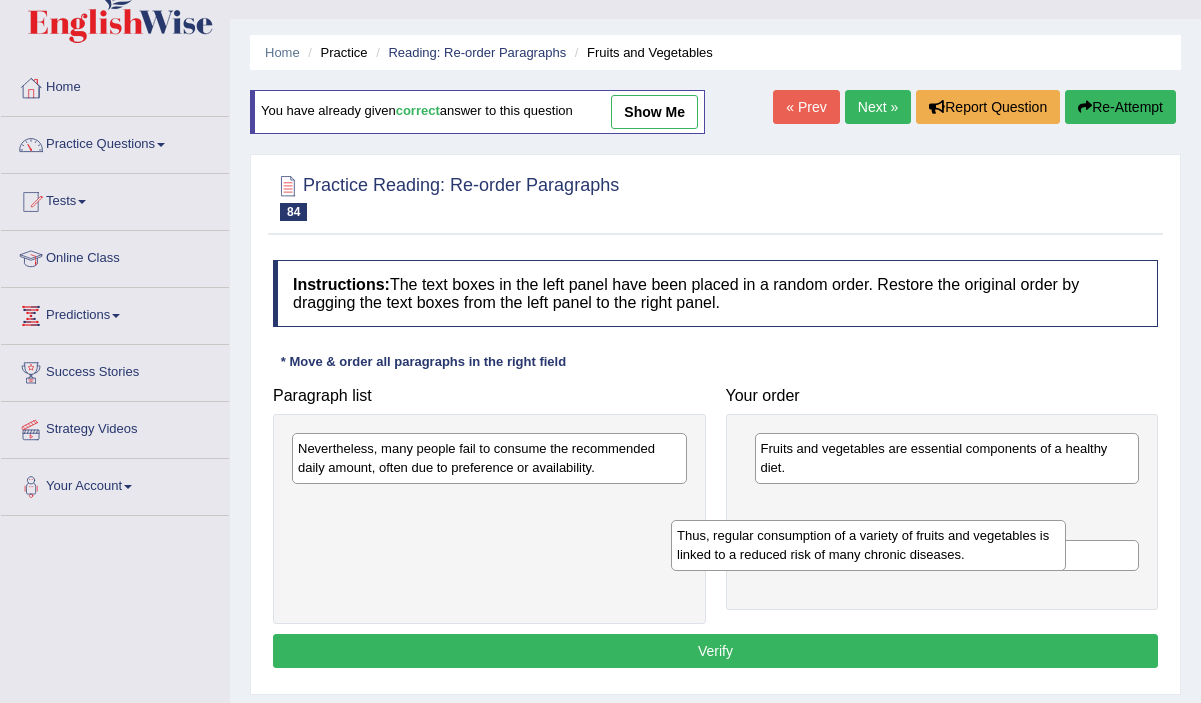 drag, startPoint x: 462, startPoint y: 462, endPoint x: 833, endPoint y: 535, distance: 378.11374 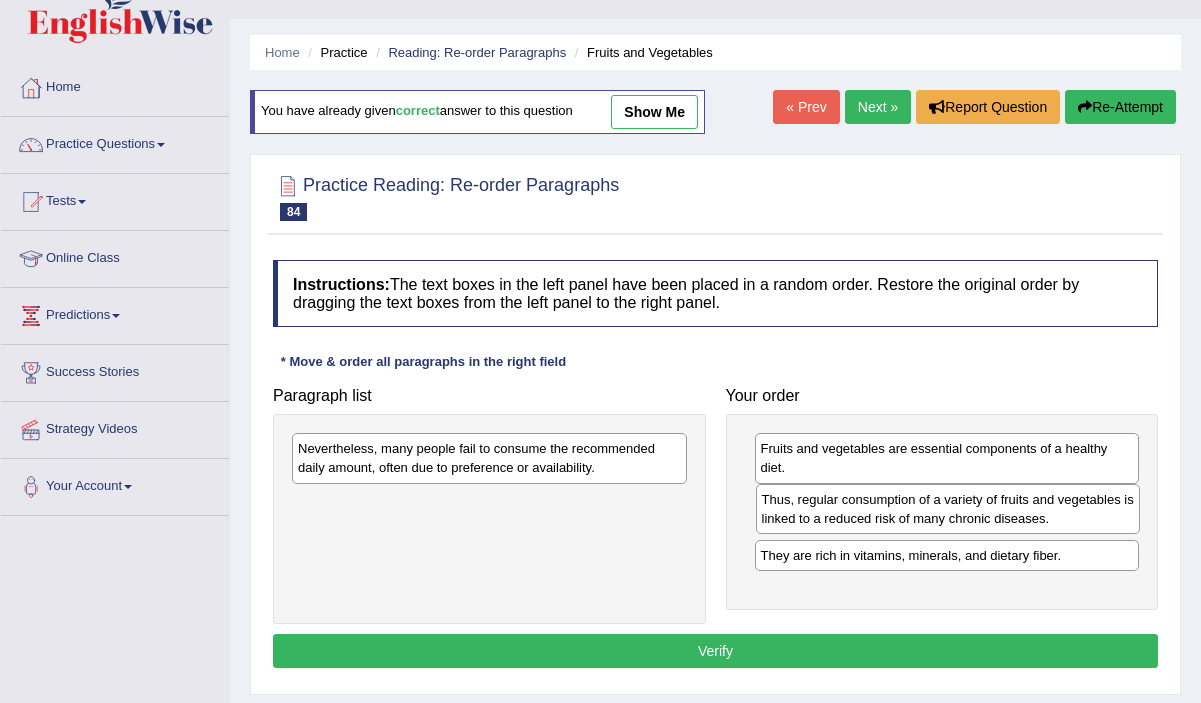 click on "Thus, regular consumption of a variety of fruits and vegetables is linked to a reduced risk of many chronic
diseases." at bounding box center [948, 509] 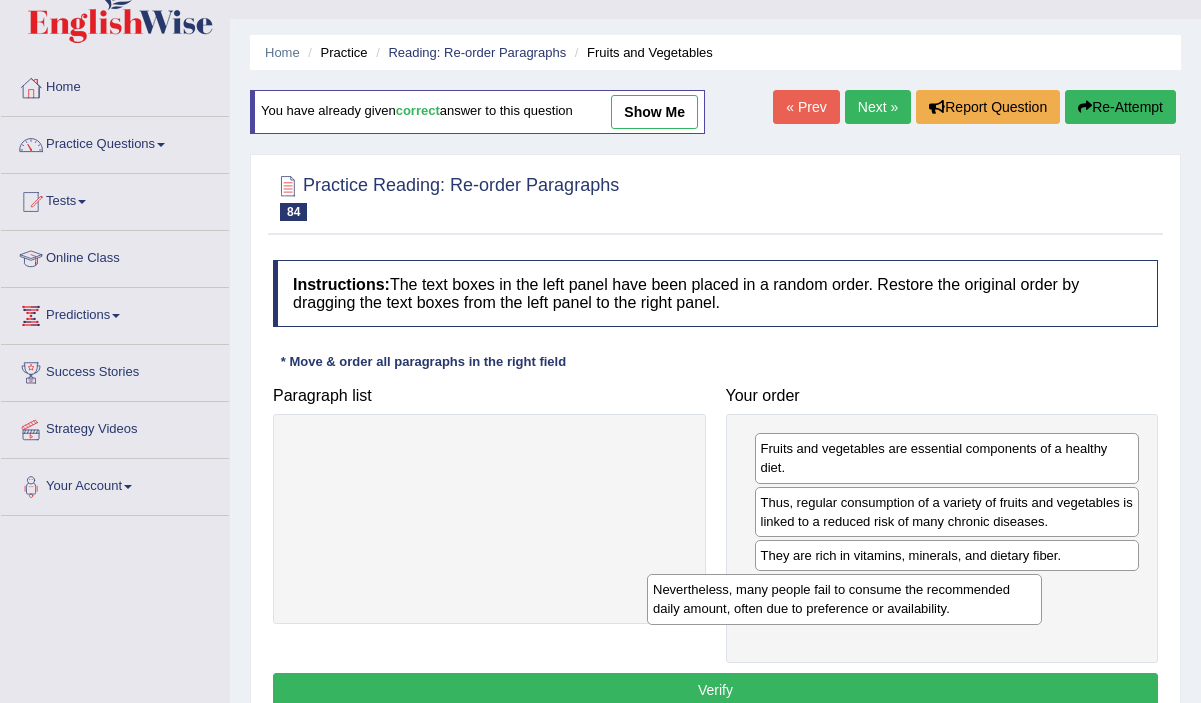drag, startPoint x: 580, startPoint y: 475, endPoint x: 935, endPoint y: 616, distance: 381.97644 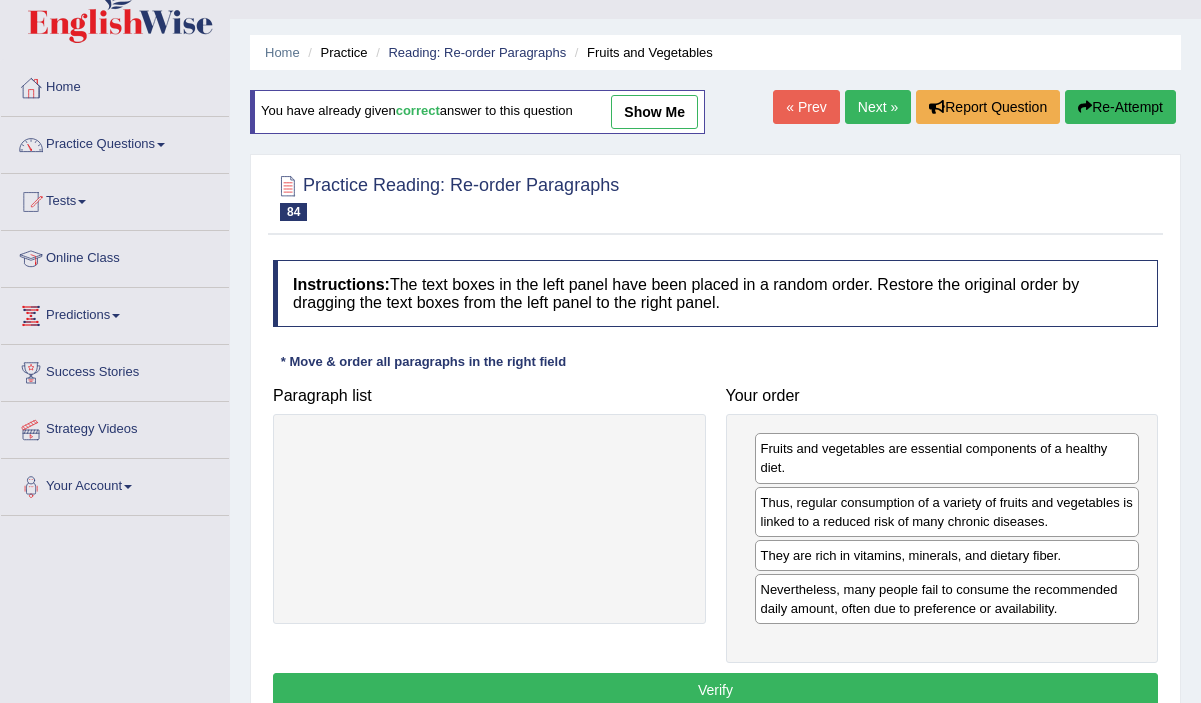 click on "Verify" at bounding box center [715, 690] 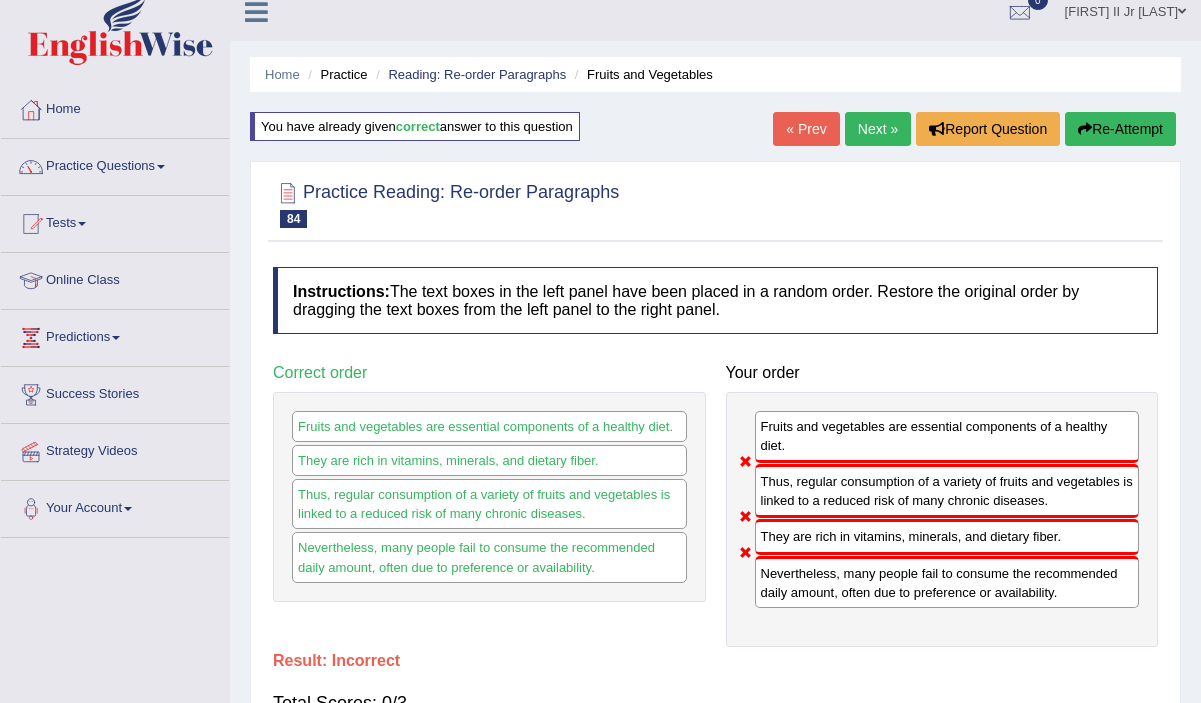 scroll, scrollTop: 12, scrollLeft: 0, axis: vertical 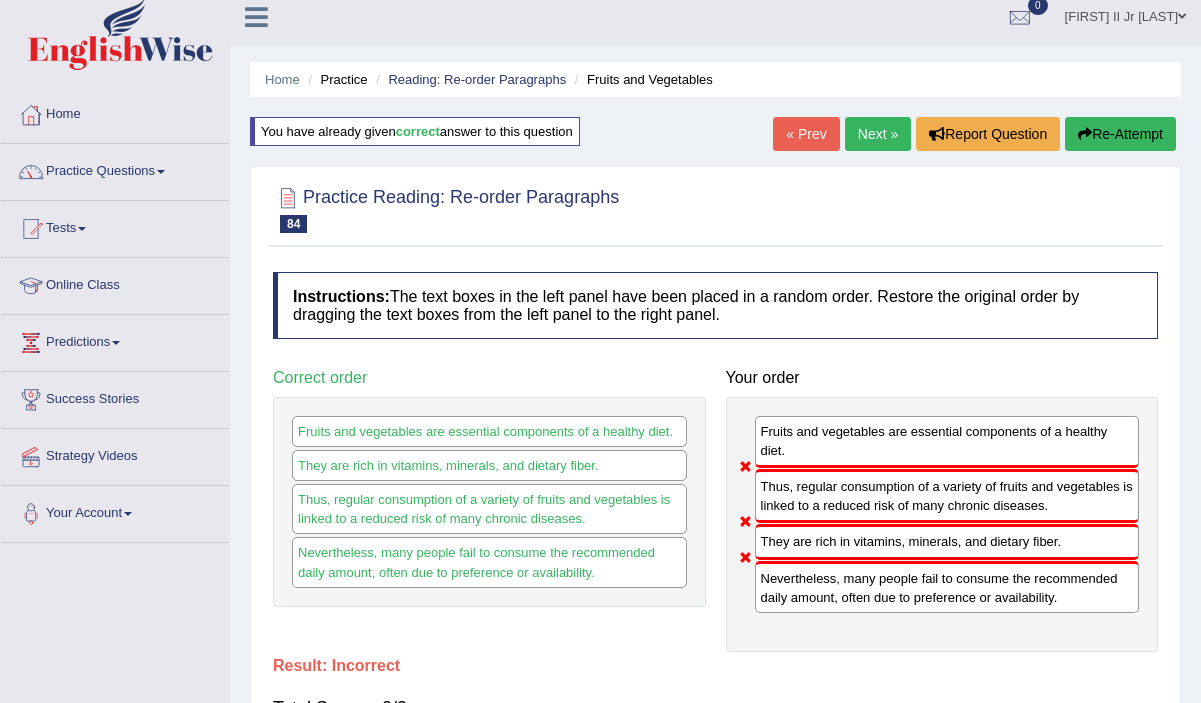 click on "Next »" at bounding box center (878, 134) 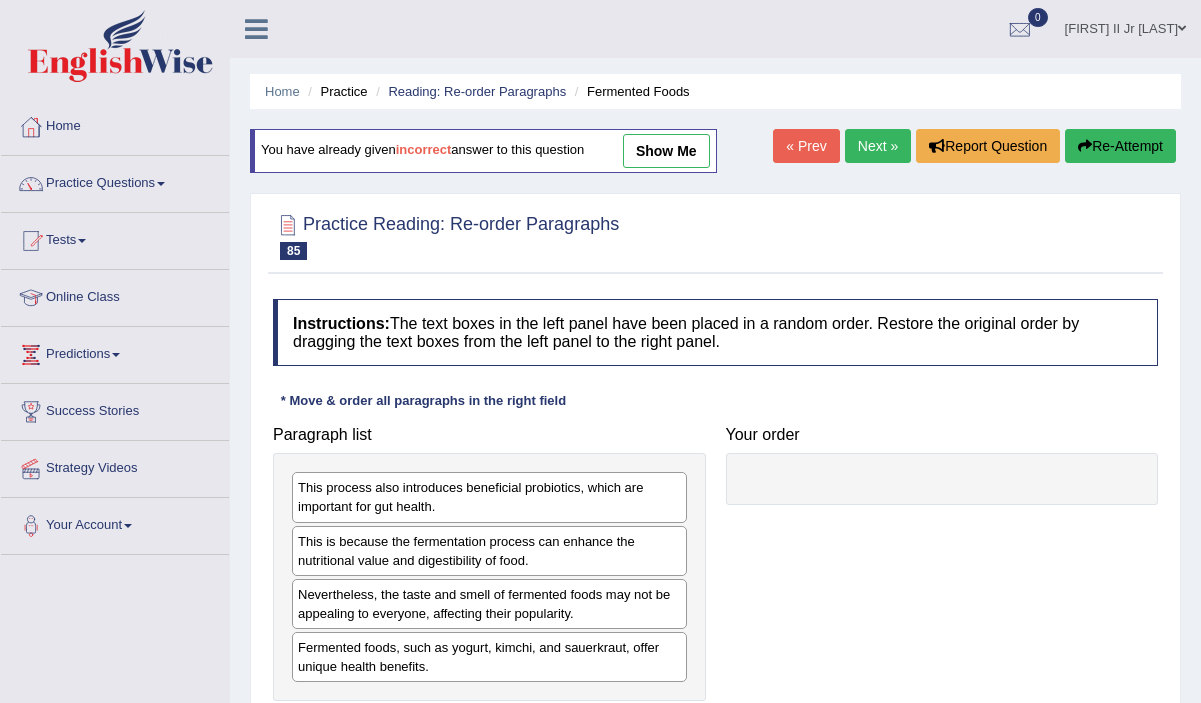 scroll, scrollTop: 0, scrollLeft: 0, axis: both 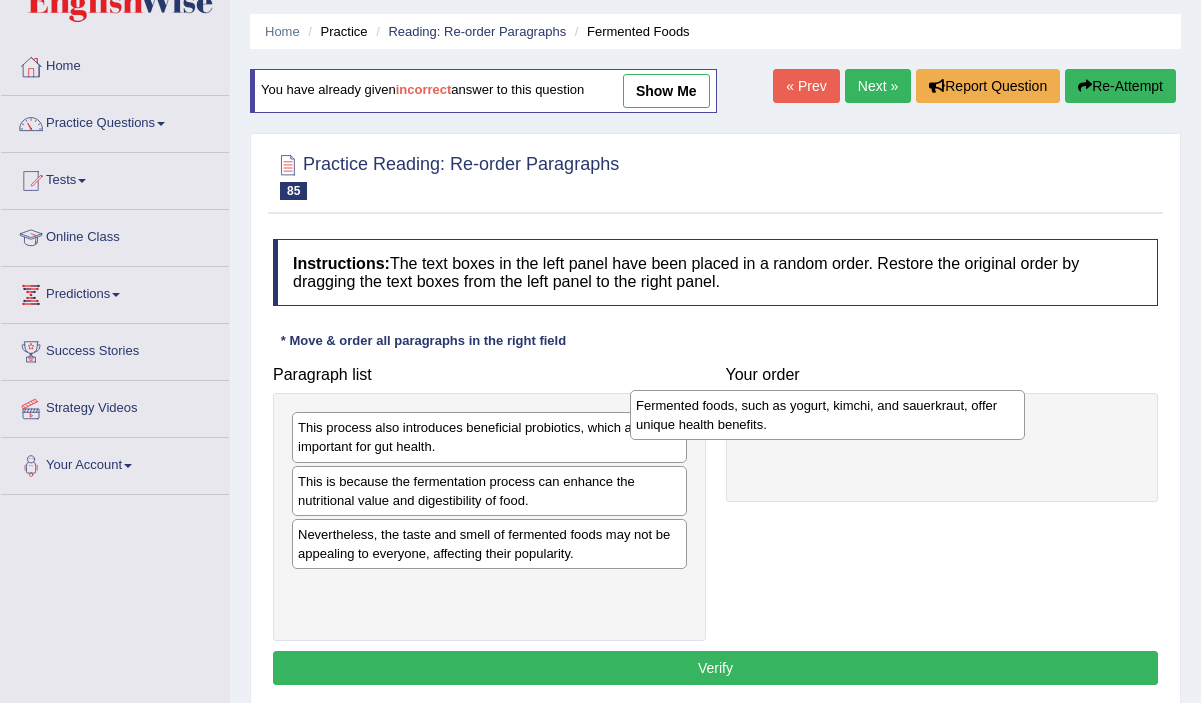 drag, startPoint x: 427, startPoint y: 595, endPoint x: 764, endPoint y: 408, distance: 385.40628 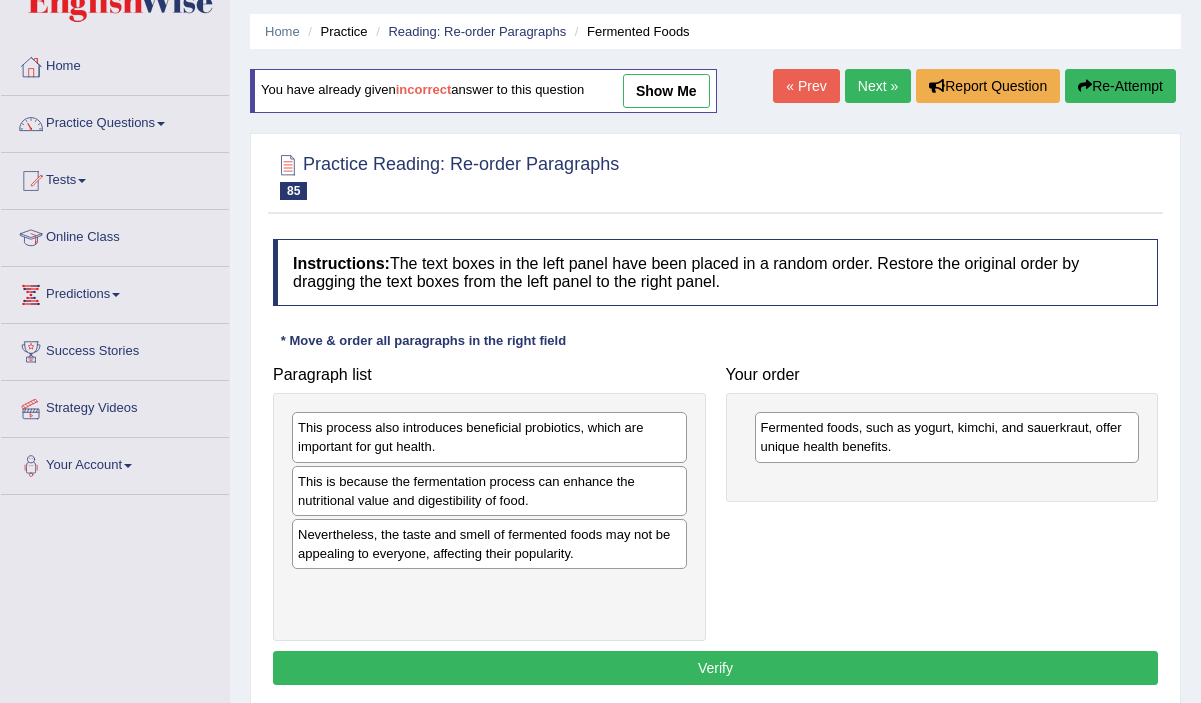 click on "show me" at bounding box center [666, 91] 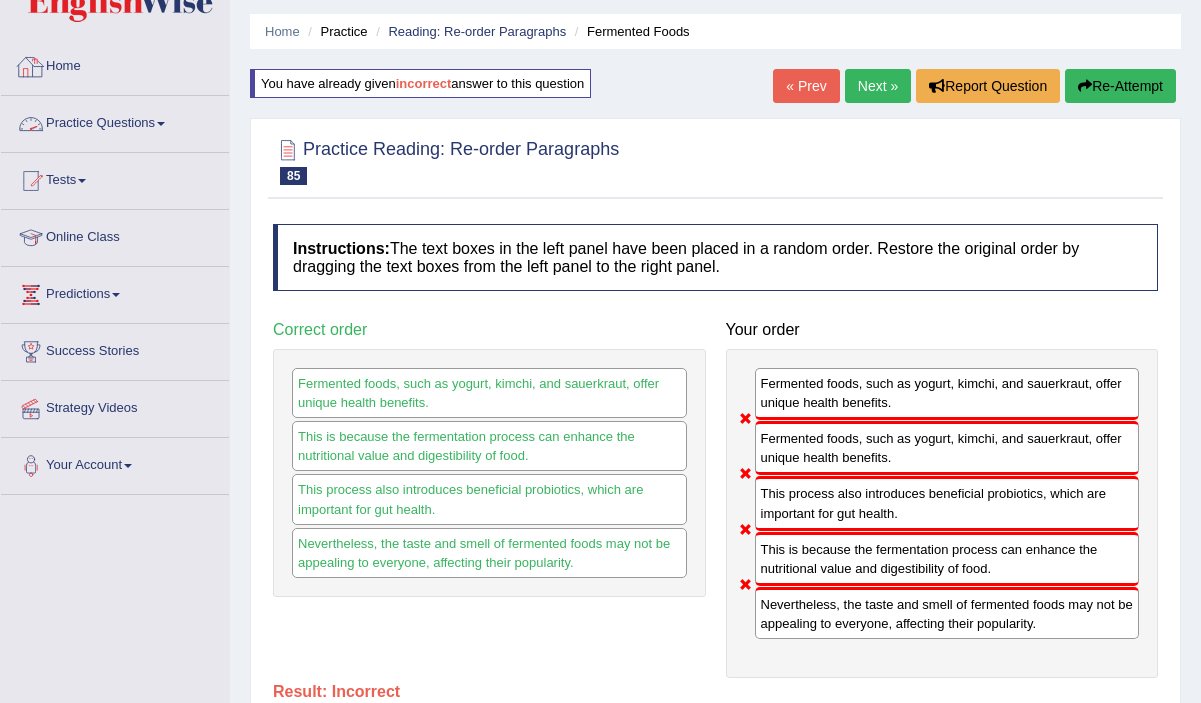 click on "Practice Questions" at bounding box center (115, 121) 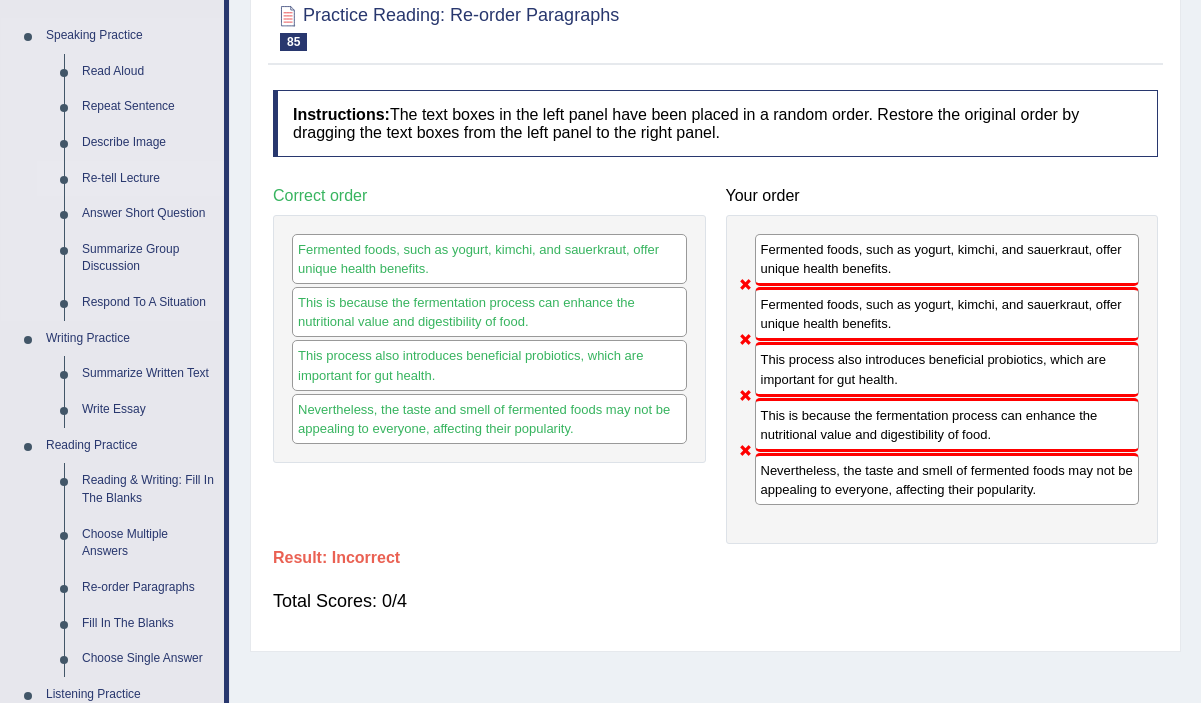 scroll, scrollTop: 181, scrollLeft: 0, axis: vertical 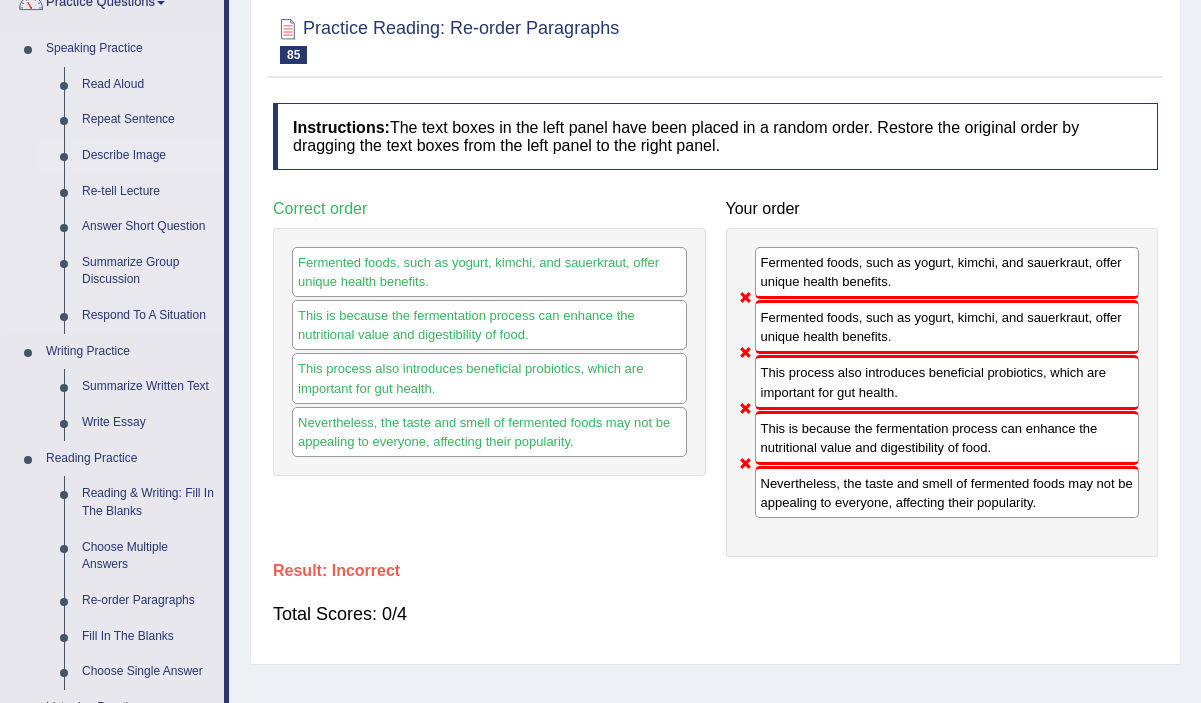 click on "Describe Image" at bounding box center (148, 156) 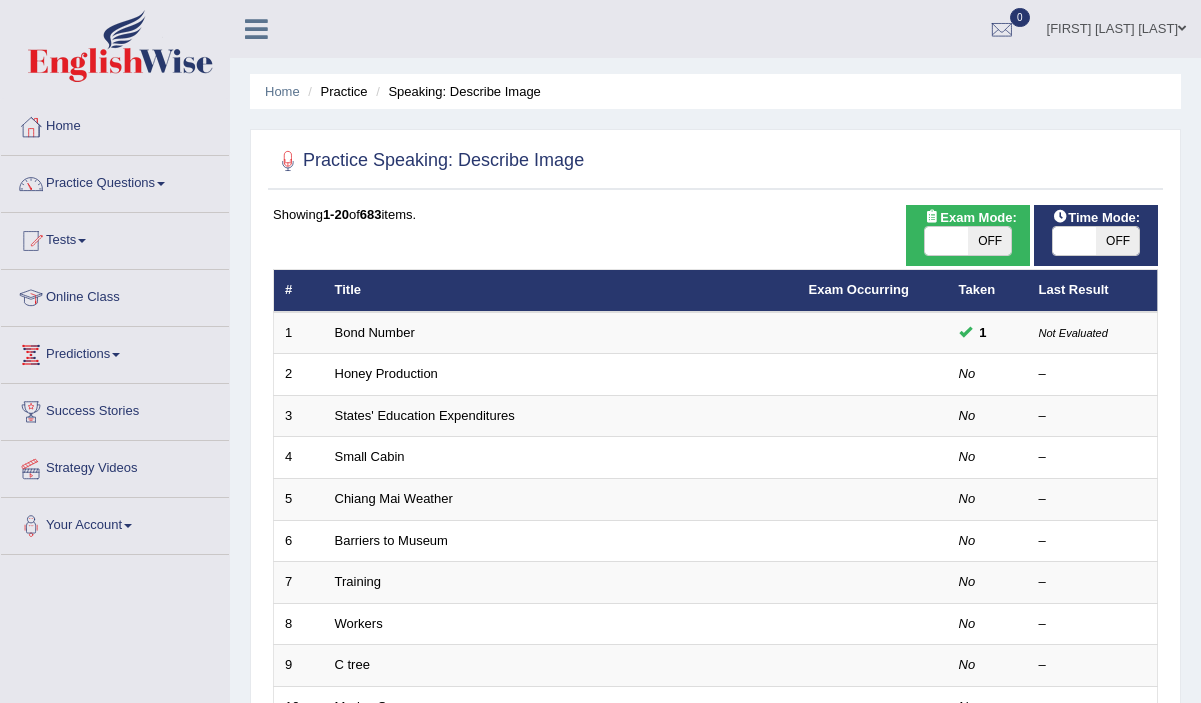 scroll, scrollTop: 0, scrollLeft: 0, axis: both 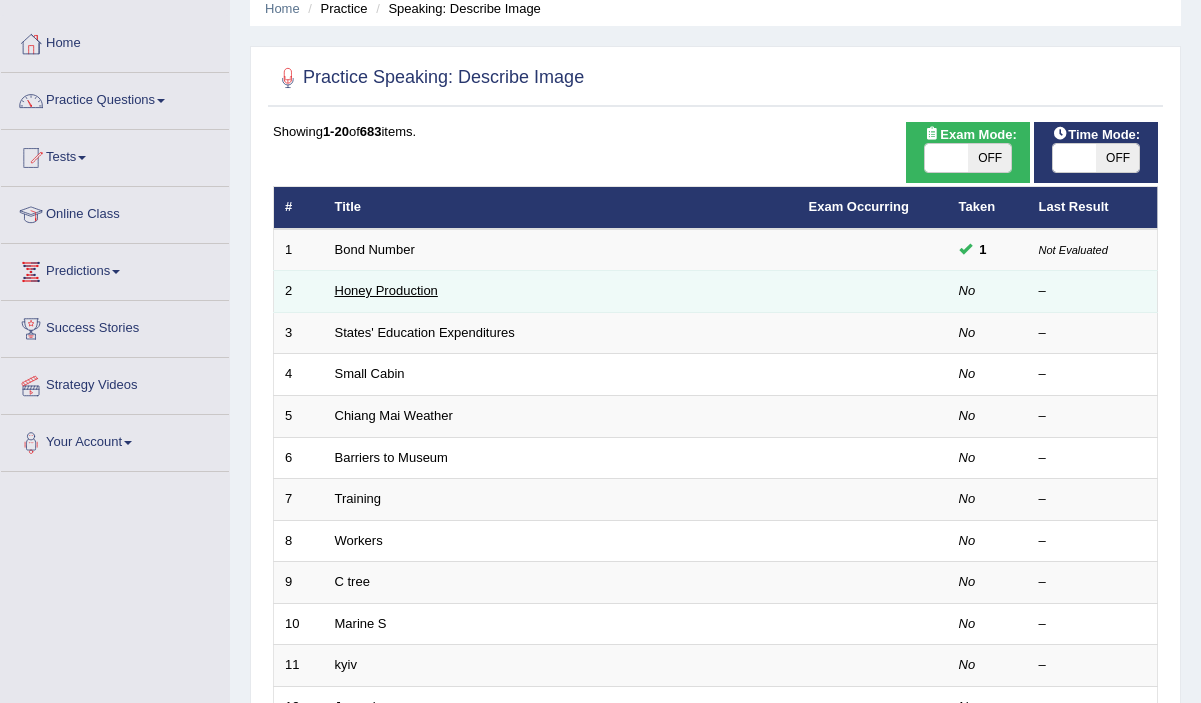 click on "Honey Production" at bounding box center [386, 290] 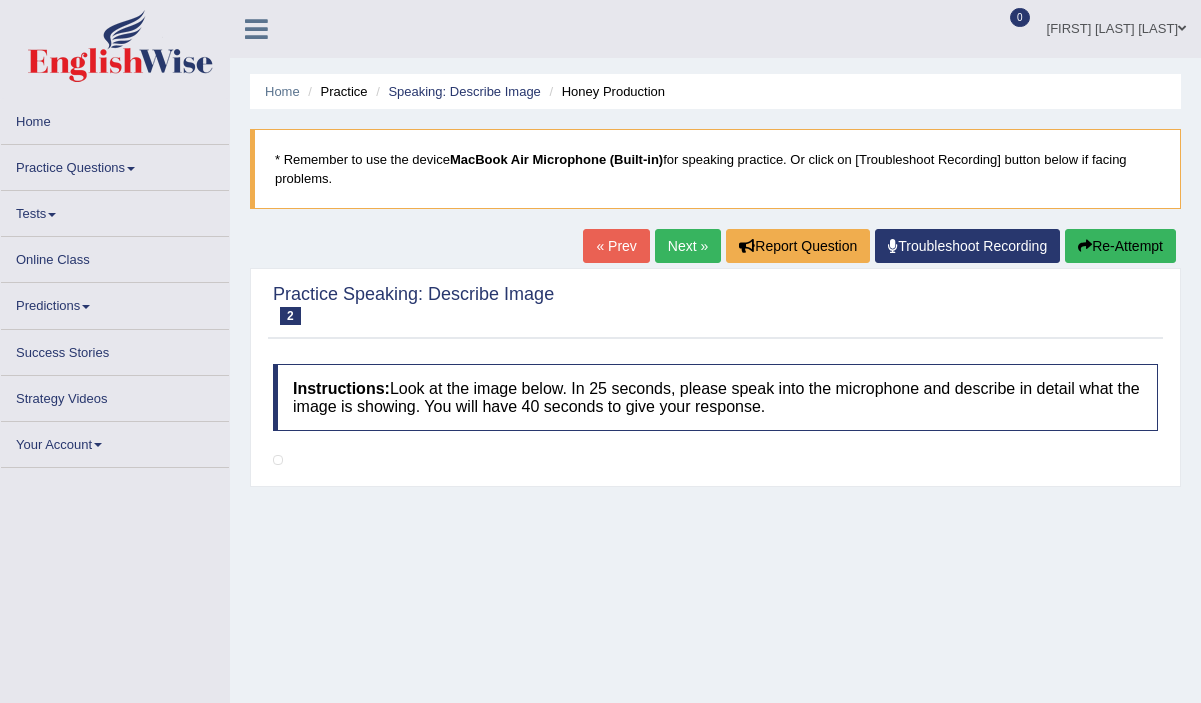 scroll, scrollTop: 0, scrollLeft: 0, axis: both 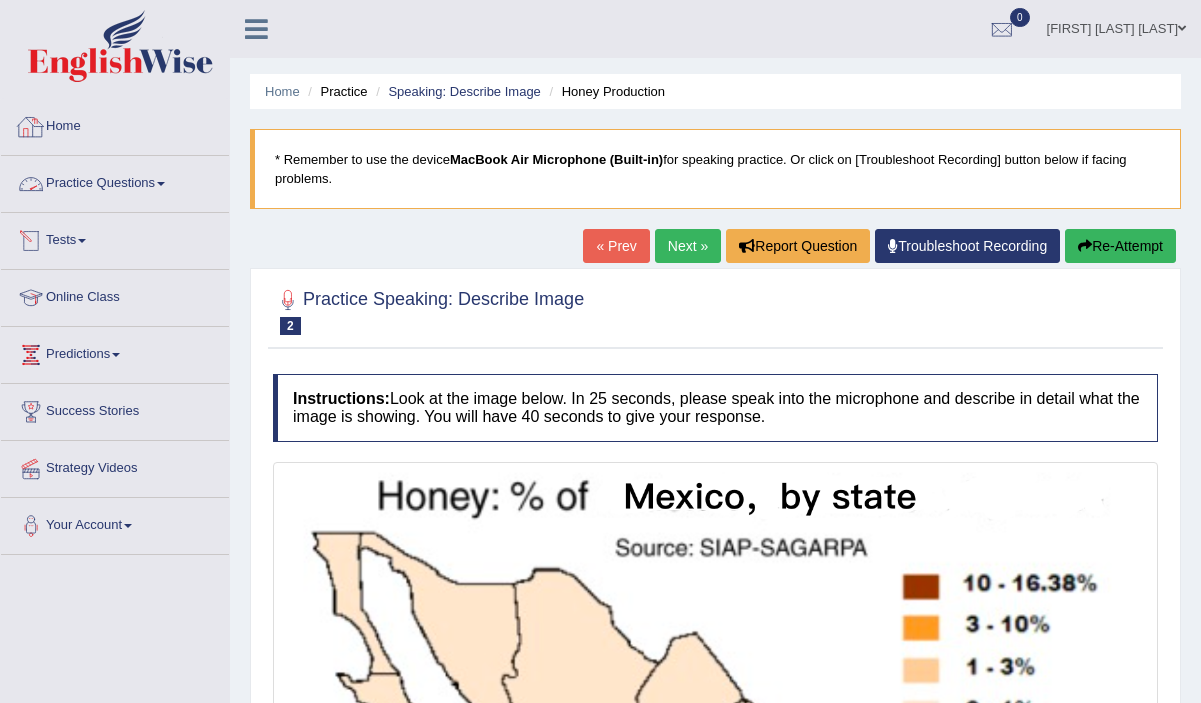 click on "Home" at bounding box center [115, 124] 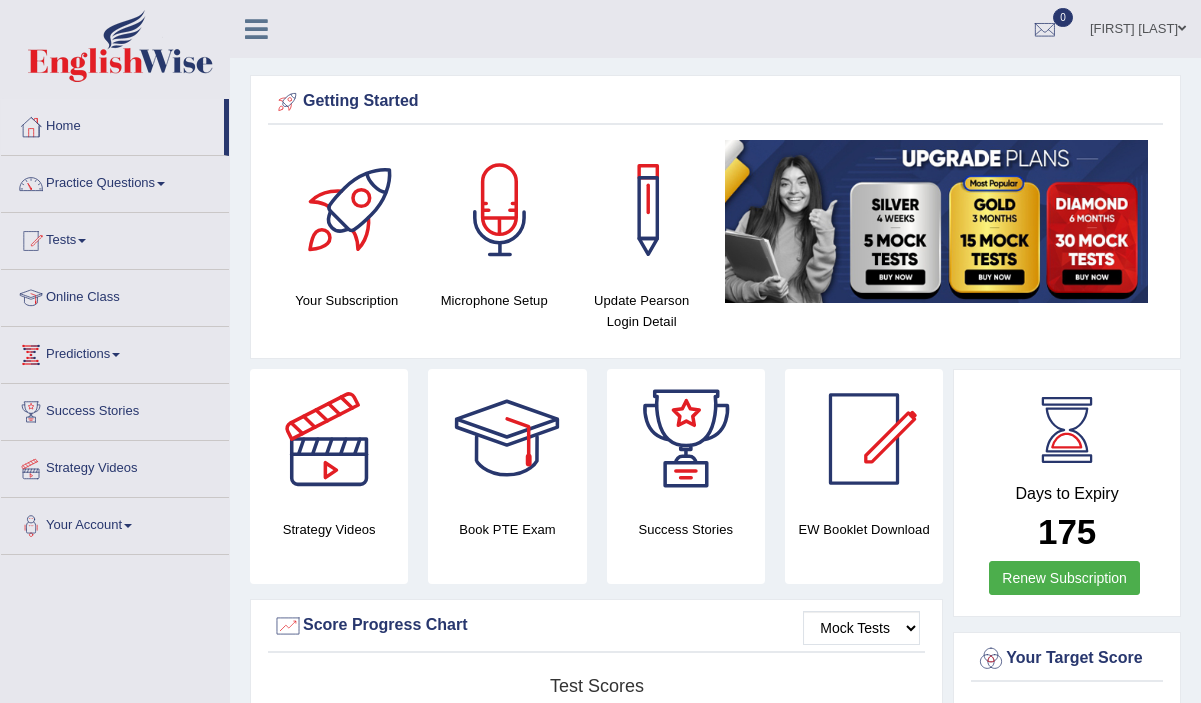 scroll, scrollTop: 0, scrollLeft: 0, axis: both 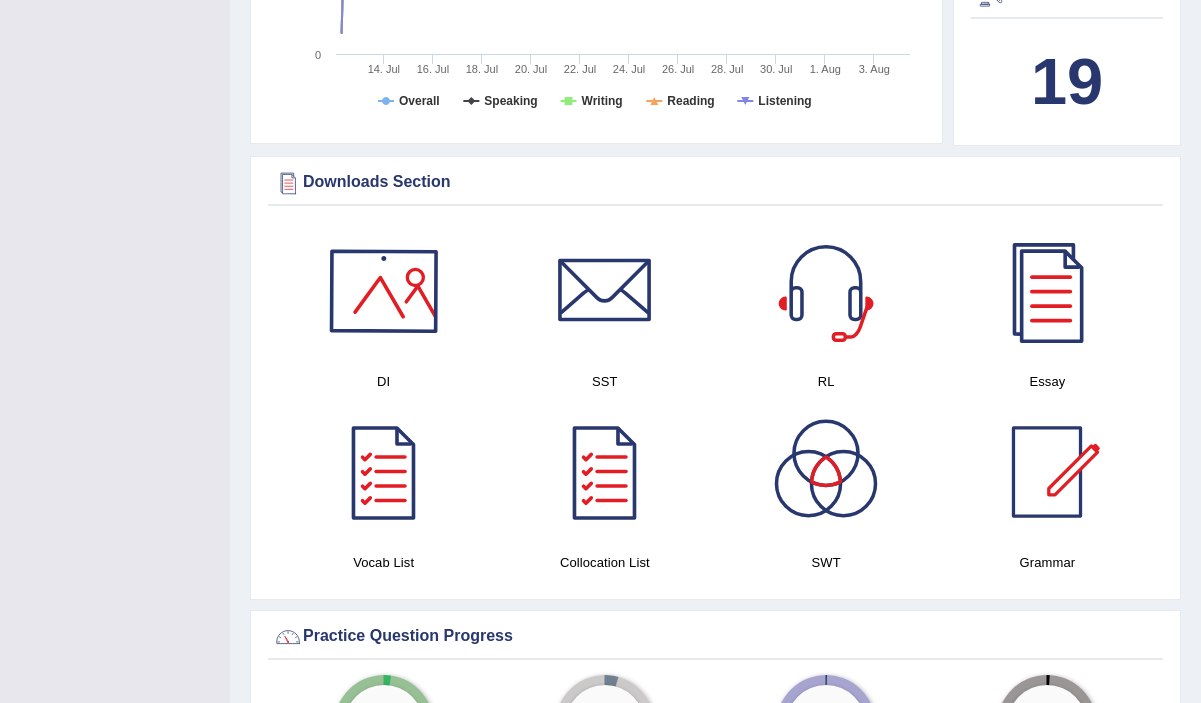 click at bounding box center (384, 291) 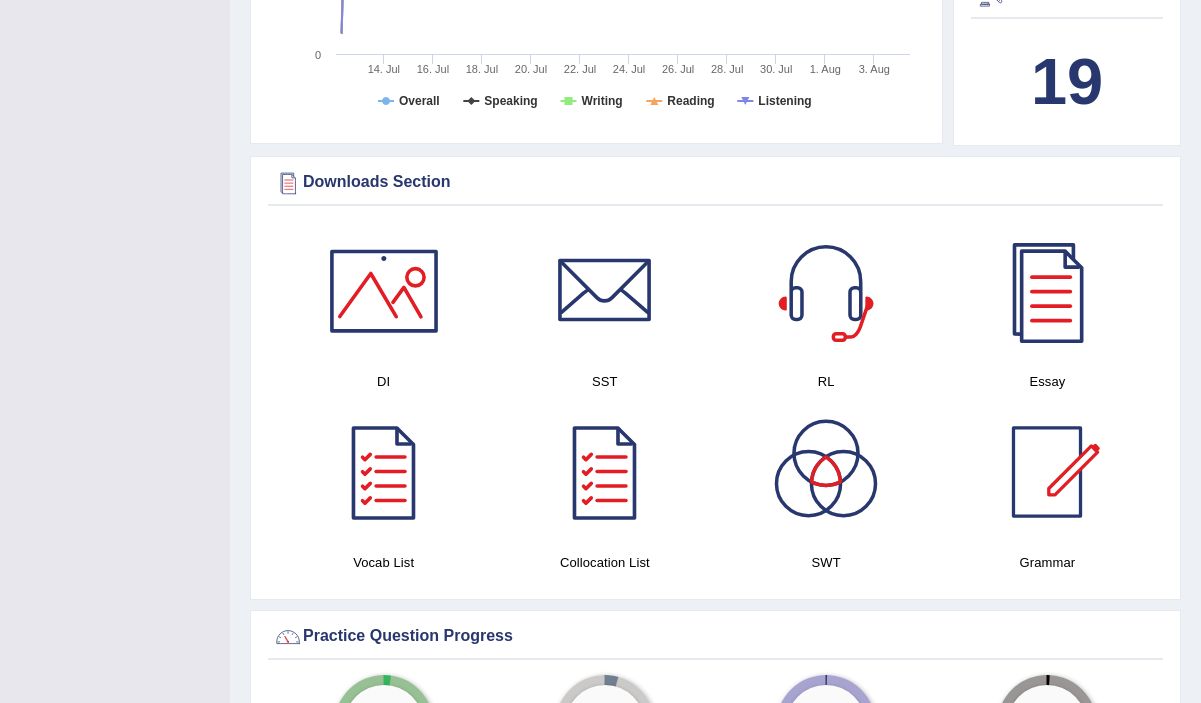 scroll, scrollTop: 0, scrollLeft: 0, axis: both 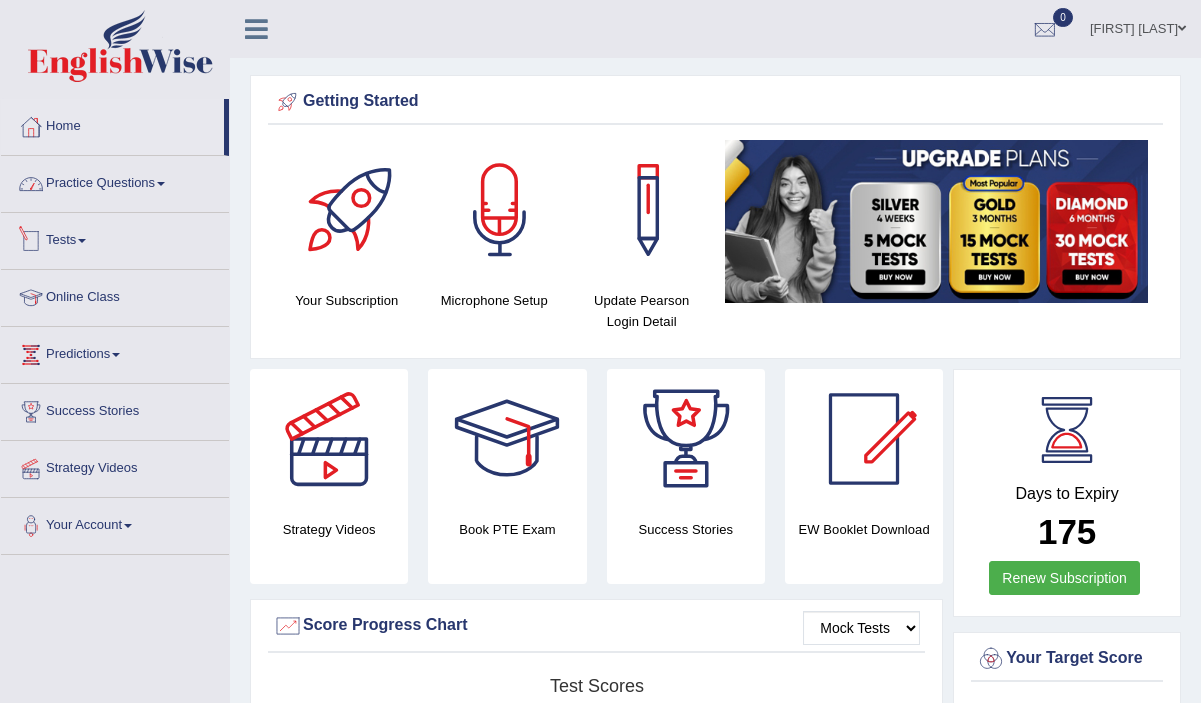click on "Practice Questions" at bounding box center [115, 181] 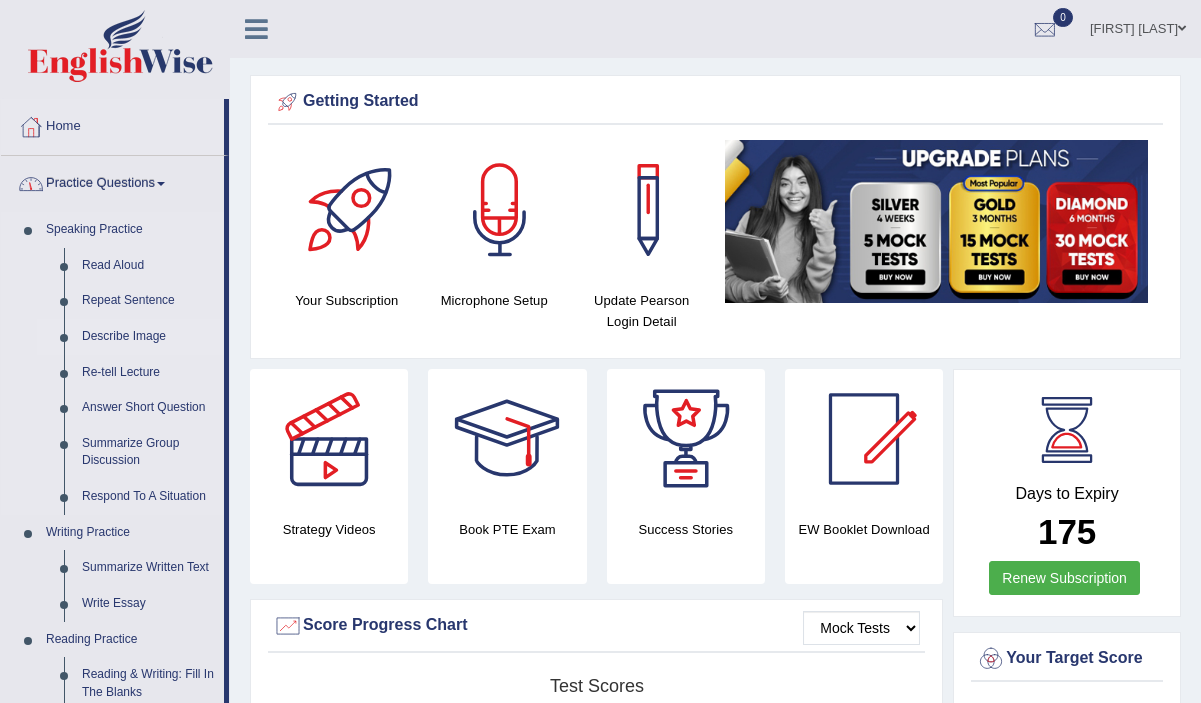 click on "Describe Image" at bounding box center [148, 337] 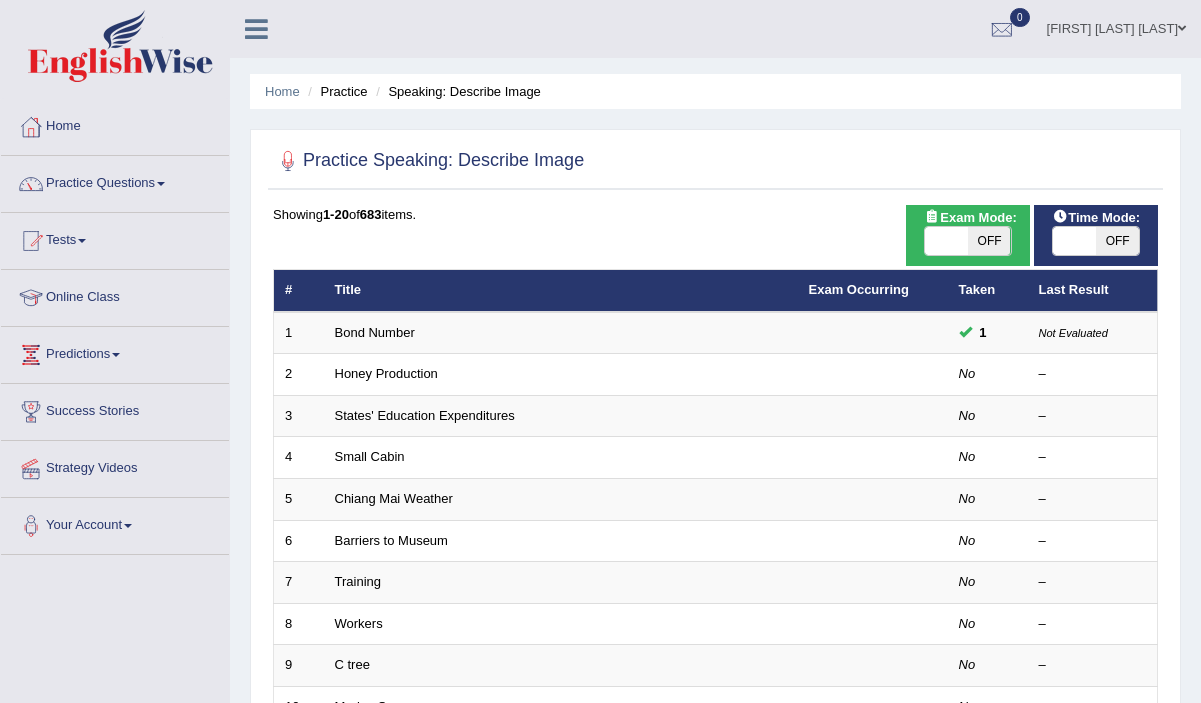 scroll, scrollTop: 0, scrollLeft: 0, axis: both 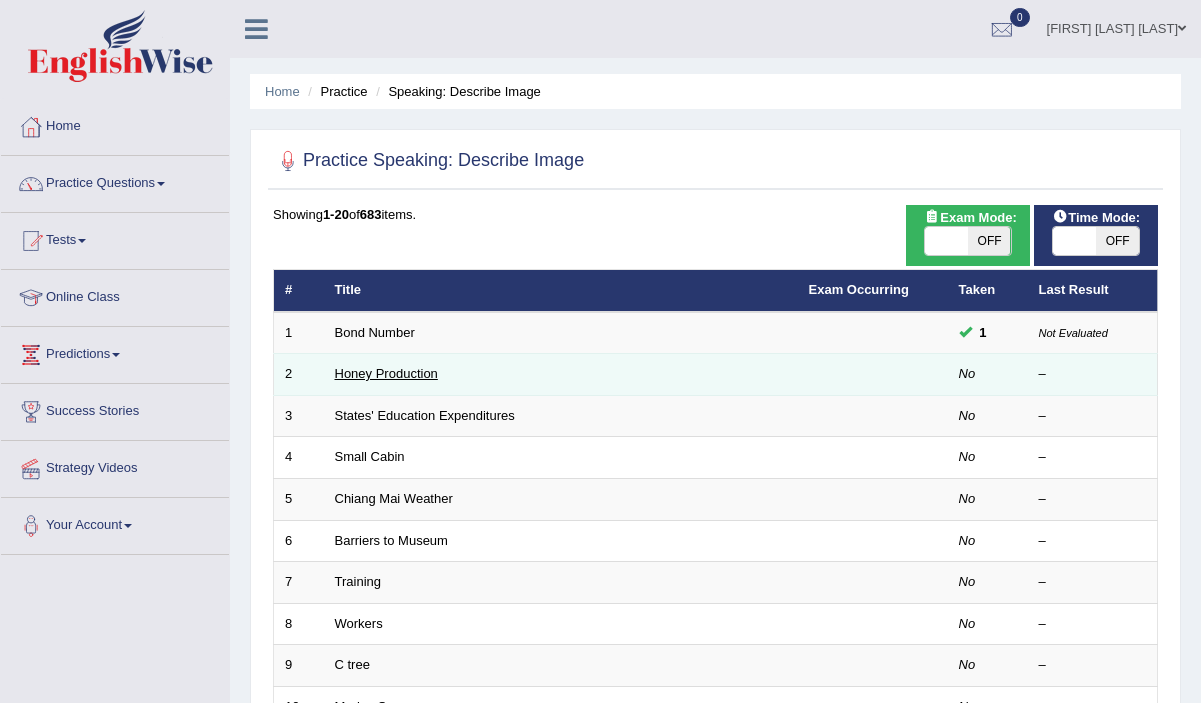 click on "Honey Production" at bounding box center (386, 373) 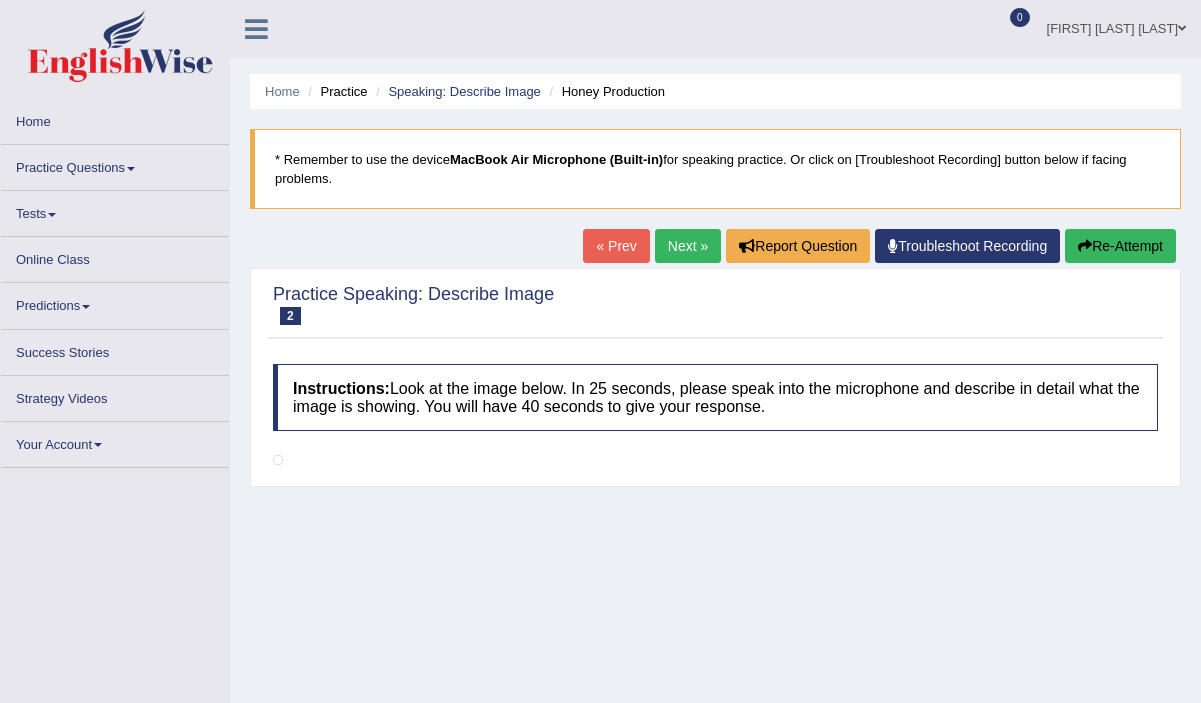 scroll, scrollTop: 0, scrollLeft: 0, axis: both 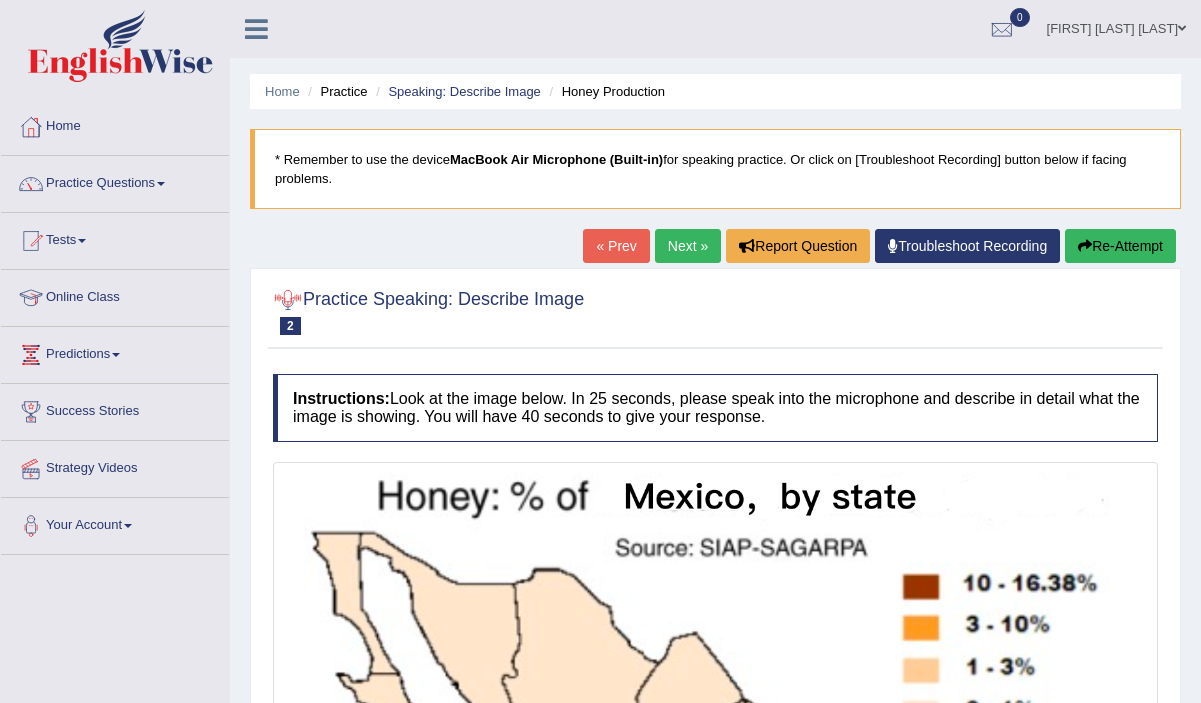 click on "« Prev" at bounding box center [616, 246] 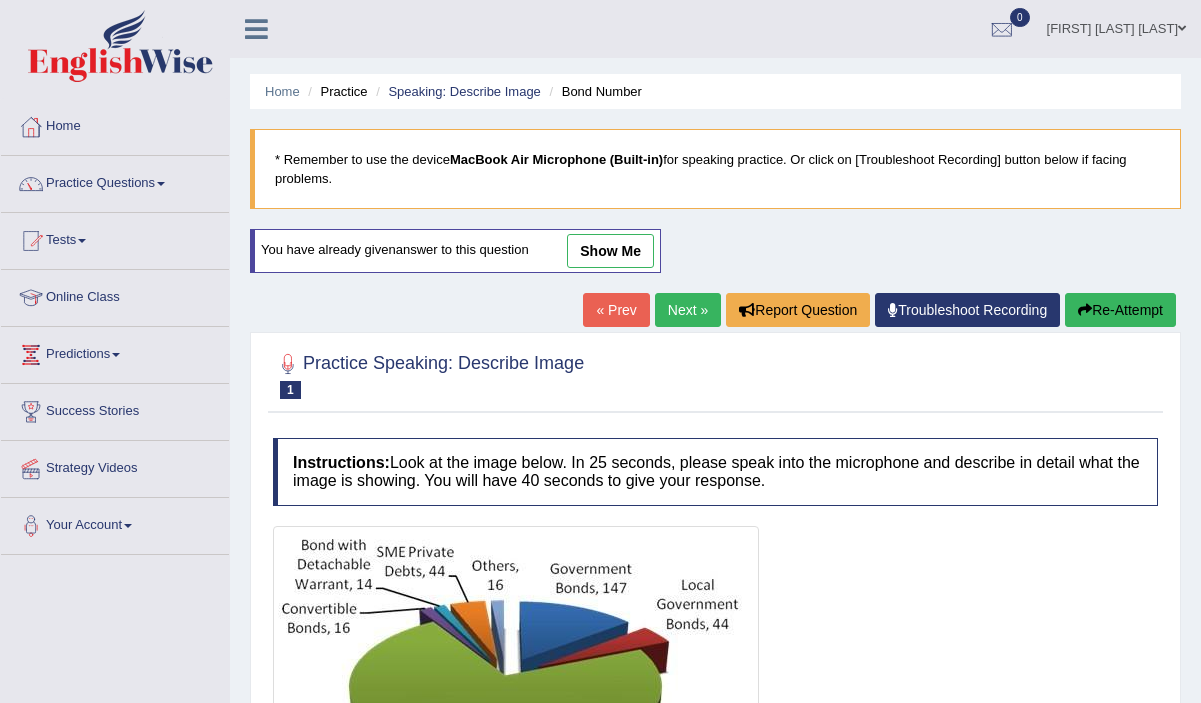 scroll, scrollTop: 0, scrollLeft: 0, axis: both 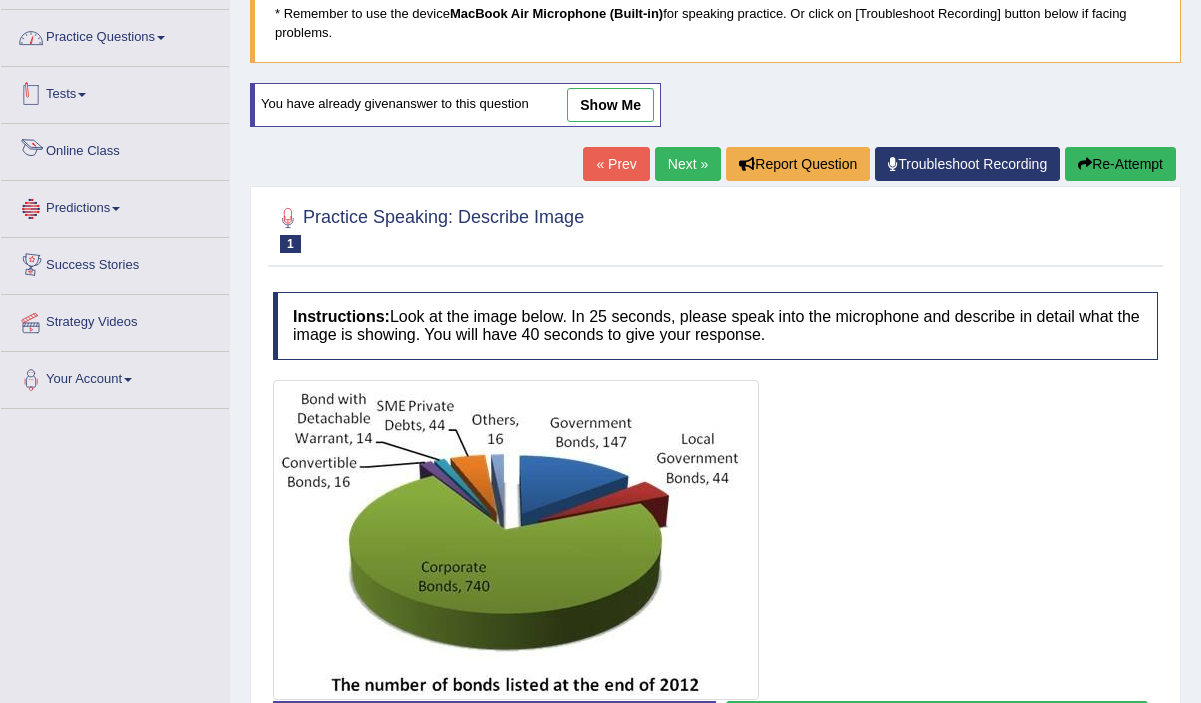 click on "Practice Questions" at bounding box center (115, 35) 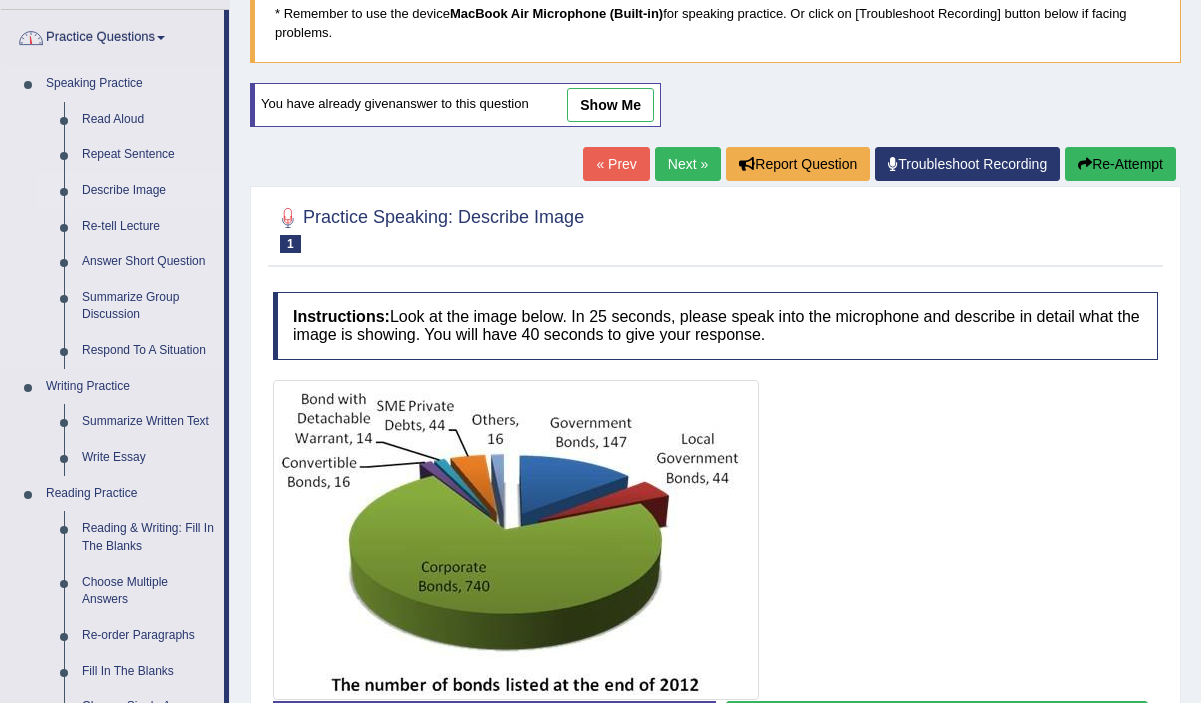 click on "Describe Image" at bounding box center [148, 191] 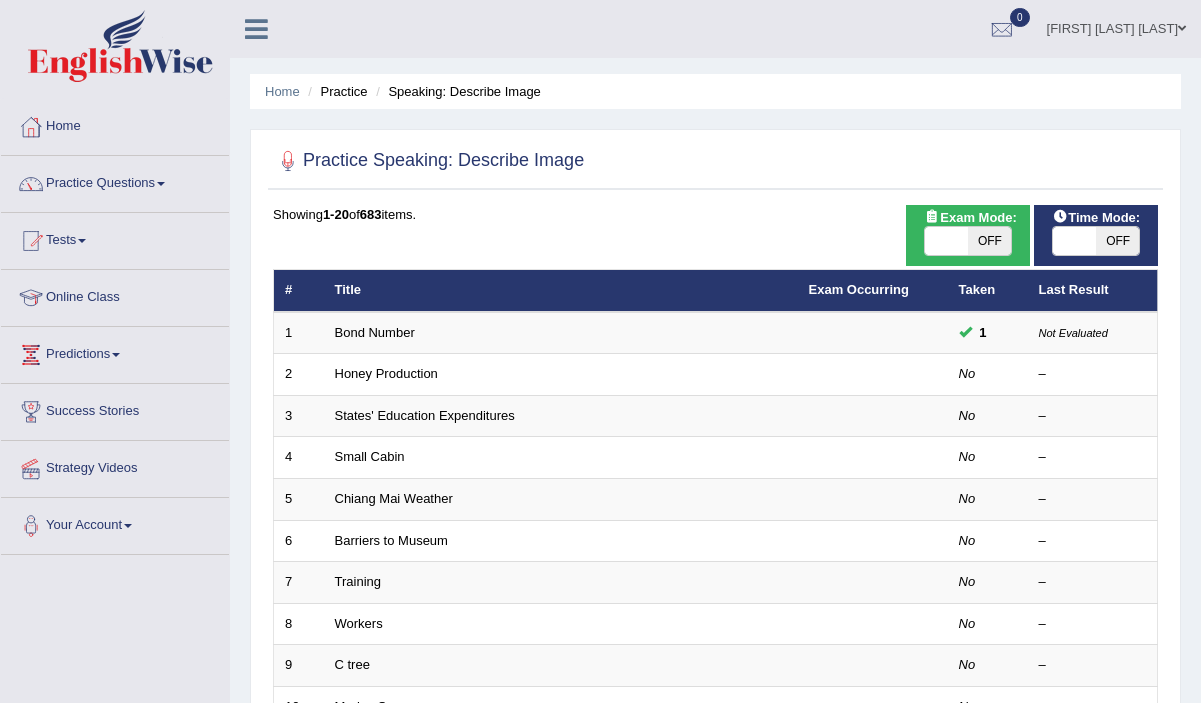 scroll, scrollTop: 0, scrollLeft: 0, axis: both 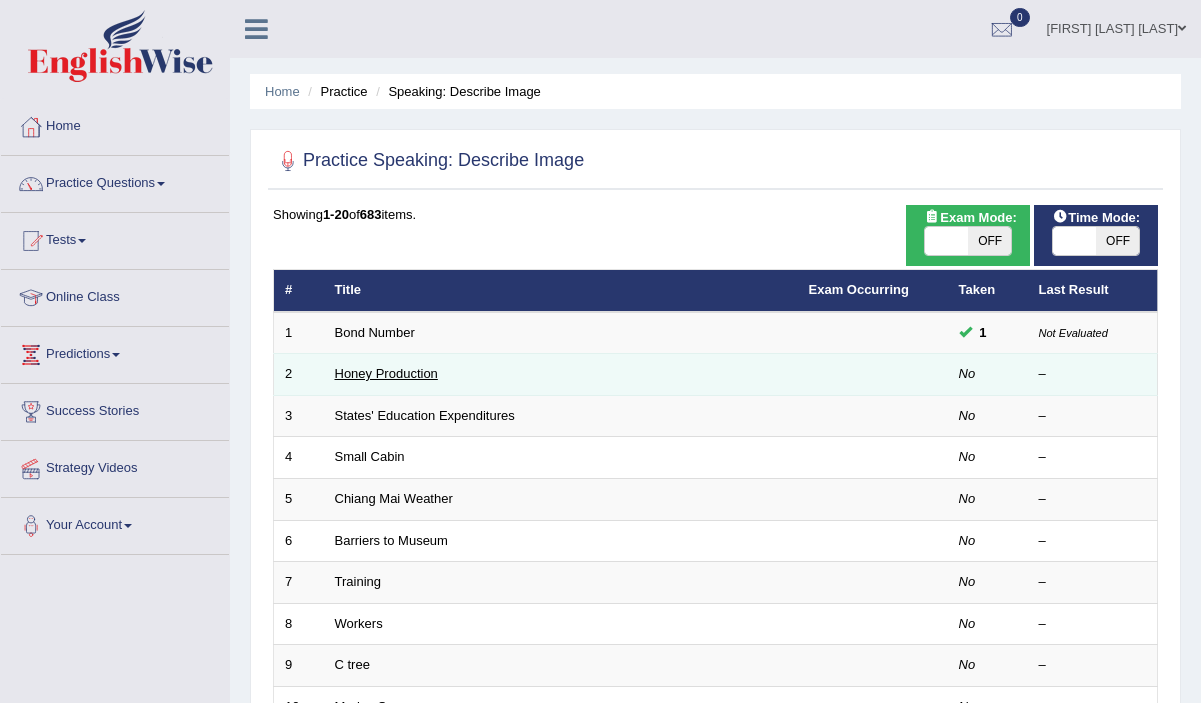 click on "Honey Production" at bounding box center (386, 373) 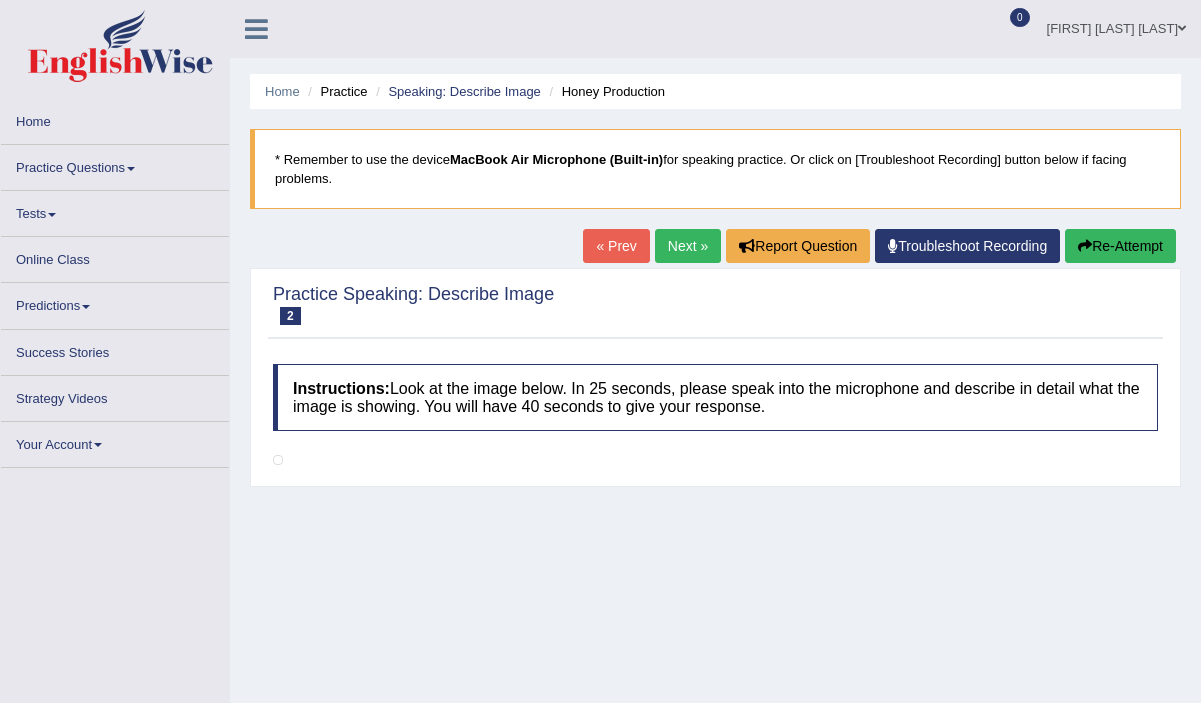 scroll, scrollTop: 0, scrollLeft: 0, axis: both 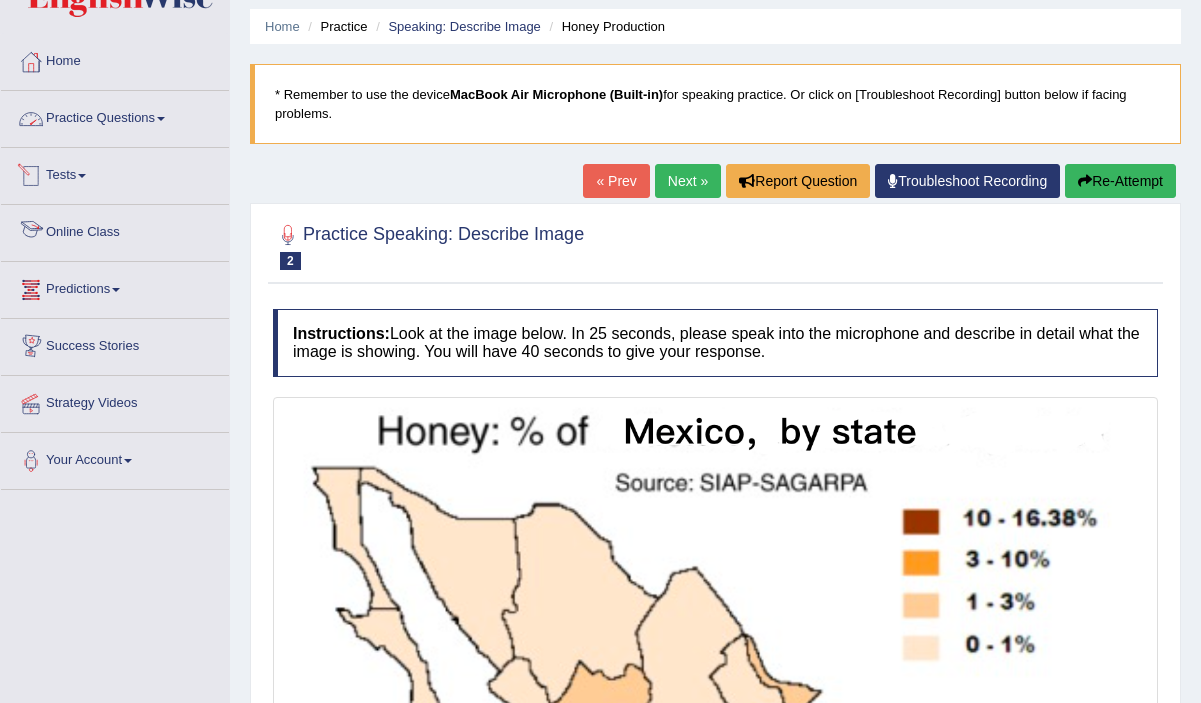 click on "Practice Questions" at bounding box center [115, 116] 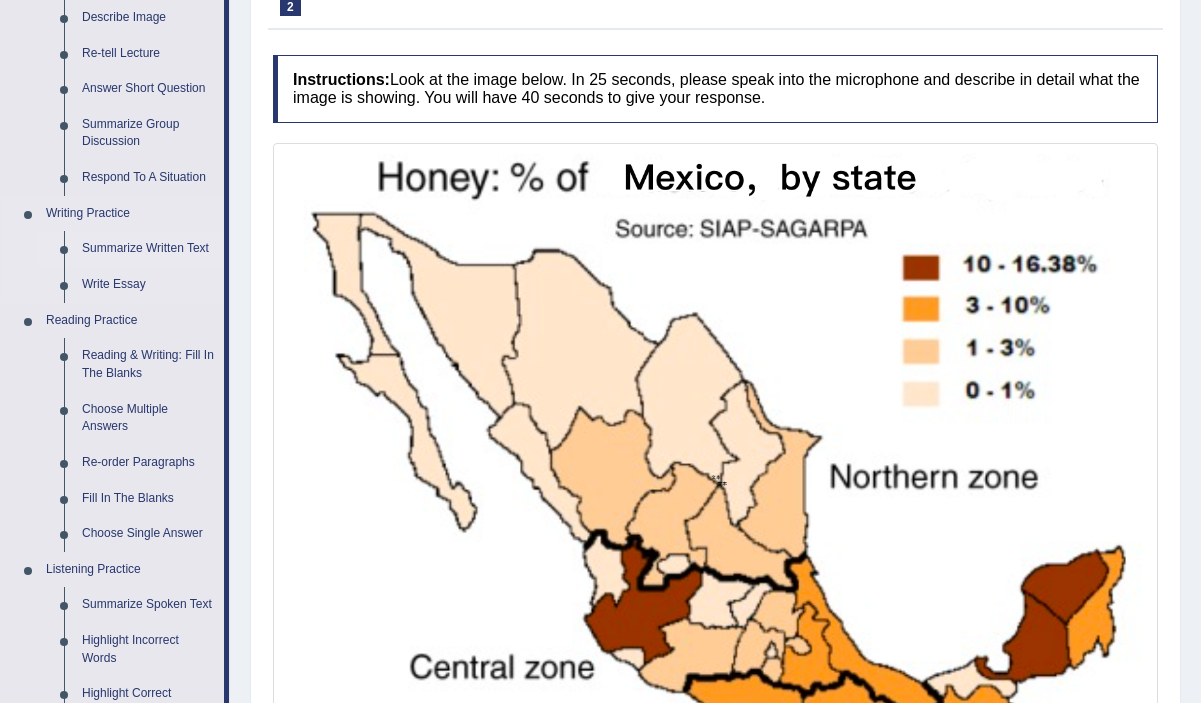 scroll, scrollTop: 325, scrollLeft: 0, axis: vertical 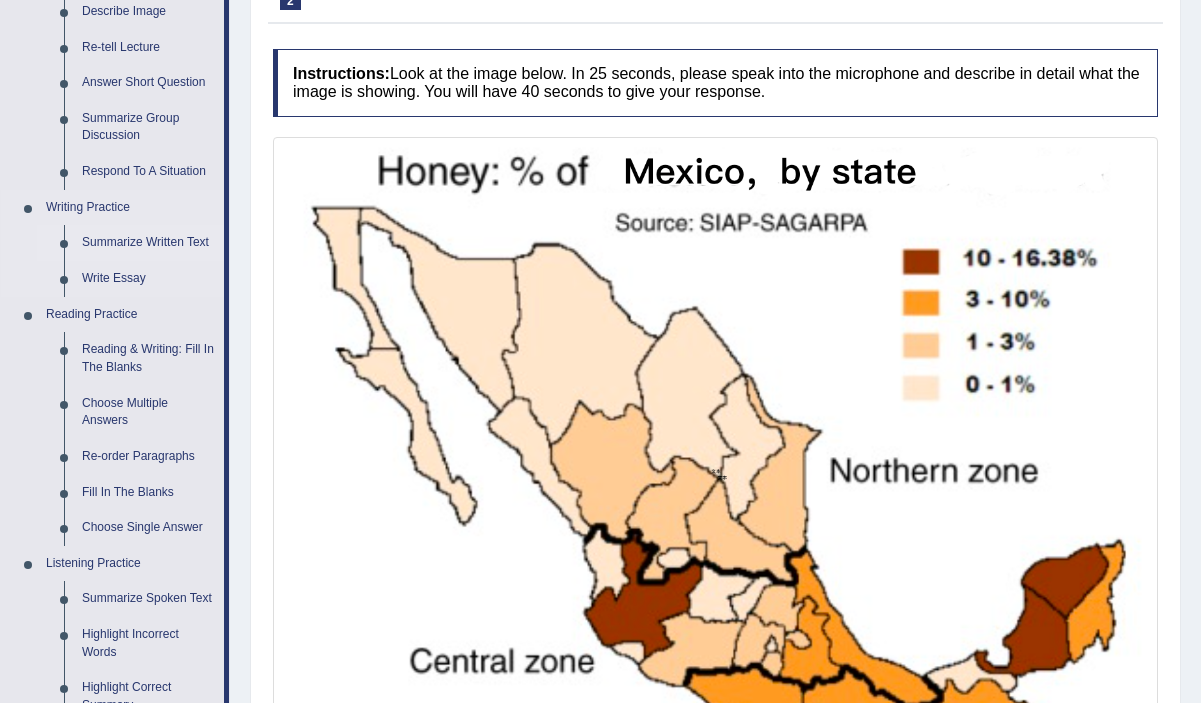 click on "Fill In The Blanks" at bounding box center (148, 493) 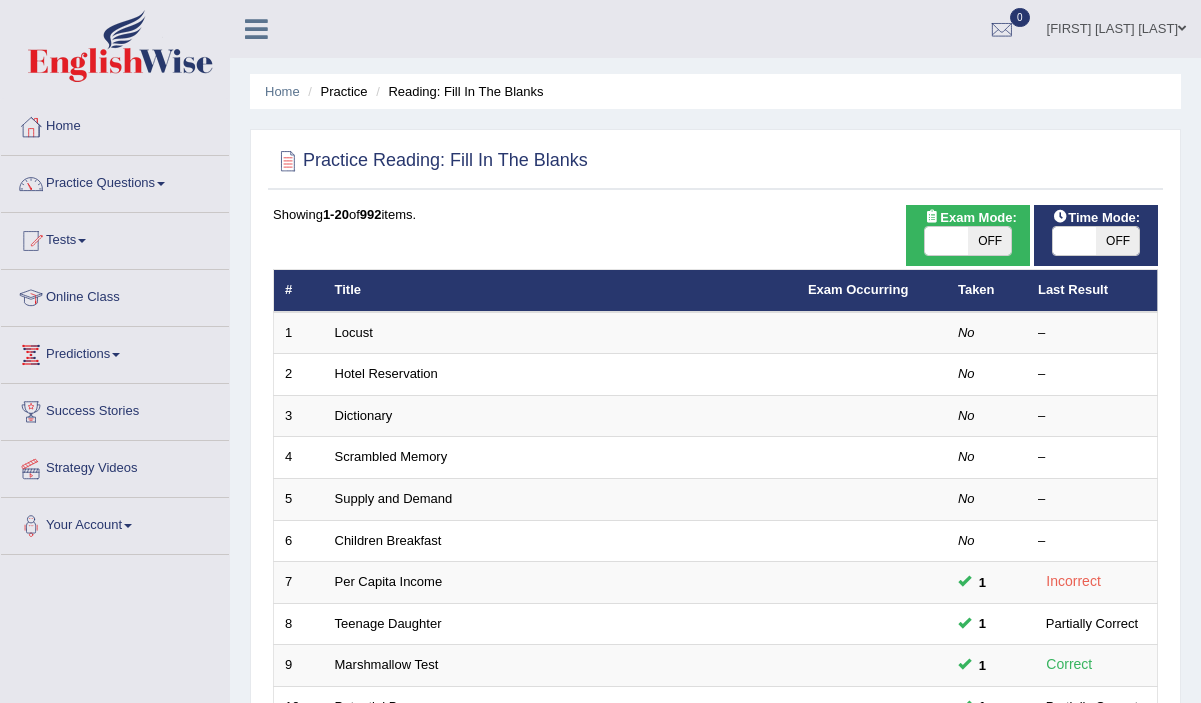 scroll, scrollTop: 55, scrollLeft: 0, axis: vertical 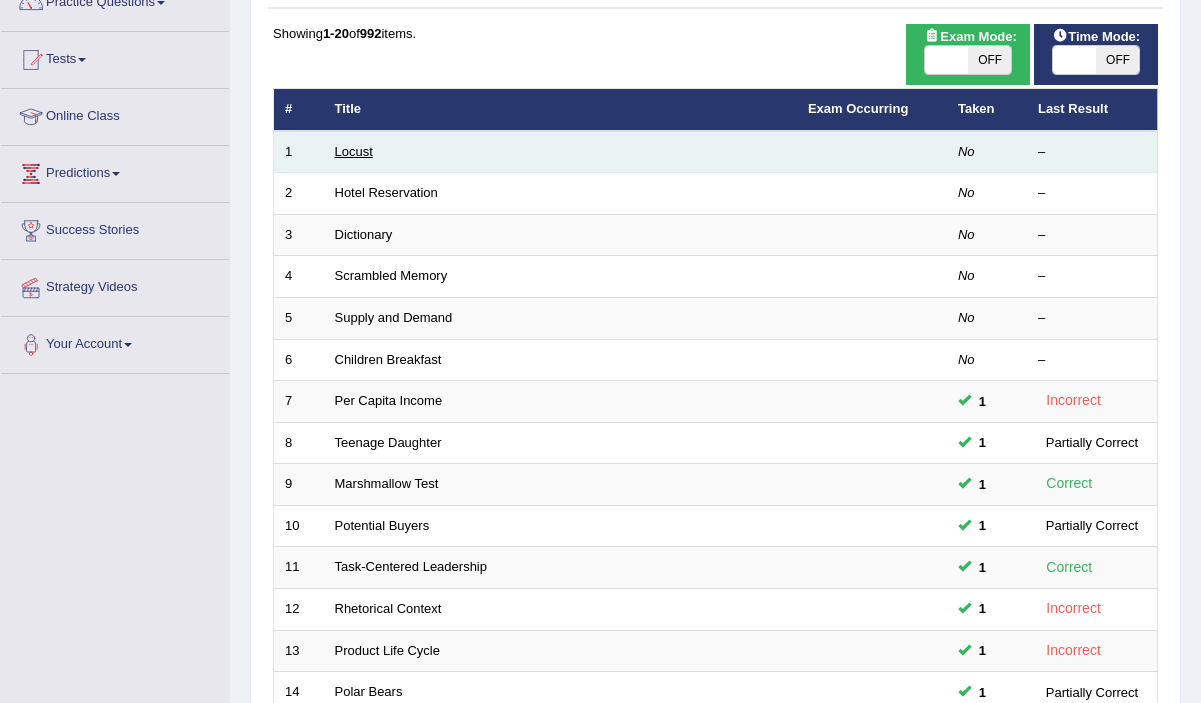 click on "Locust" at bounding box center [354, 151] 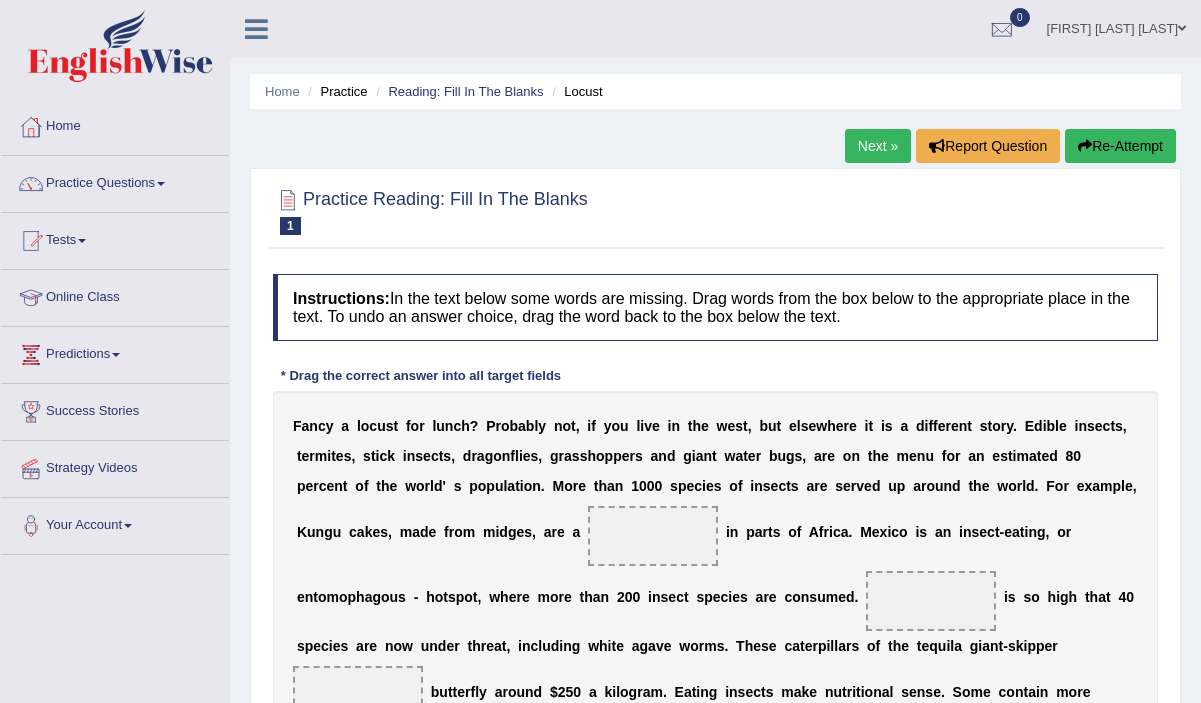 scroll, scrollTop: 0, scrollLeft: 0, axis: both 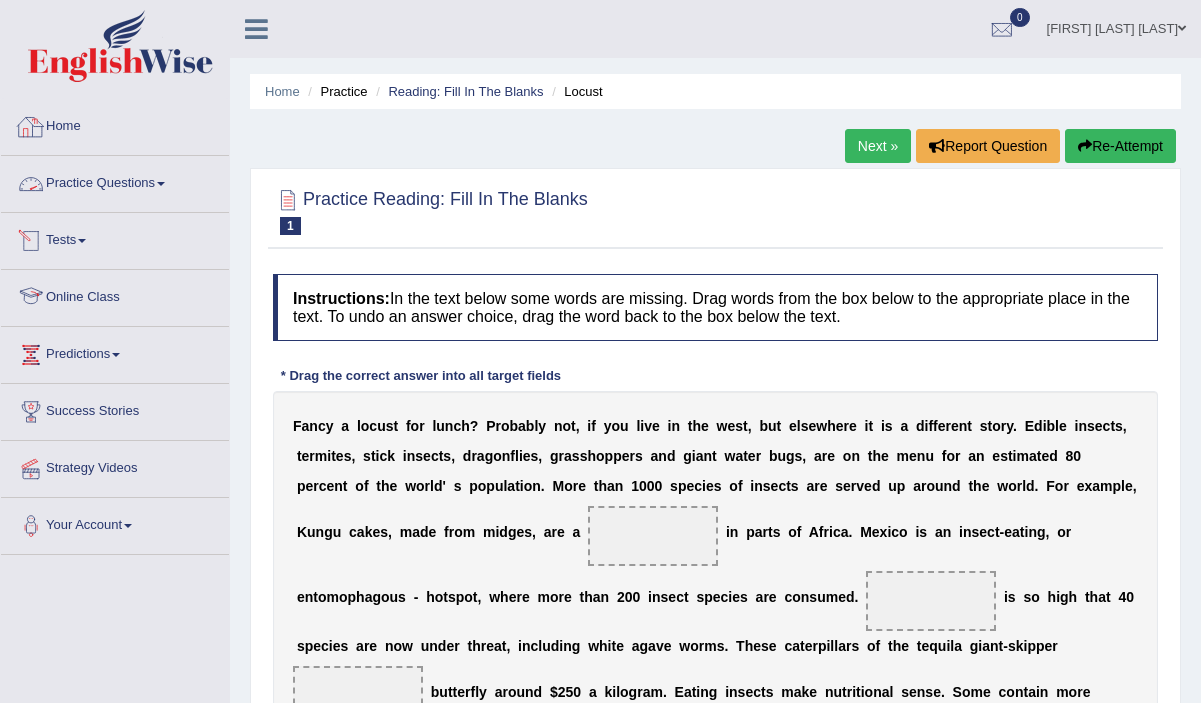 click on "Home" at bounding box center (115, 124) 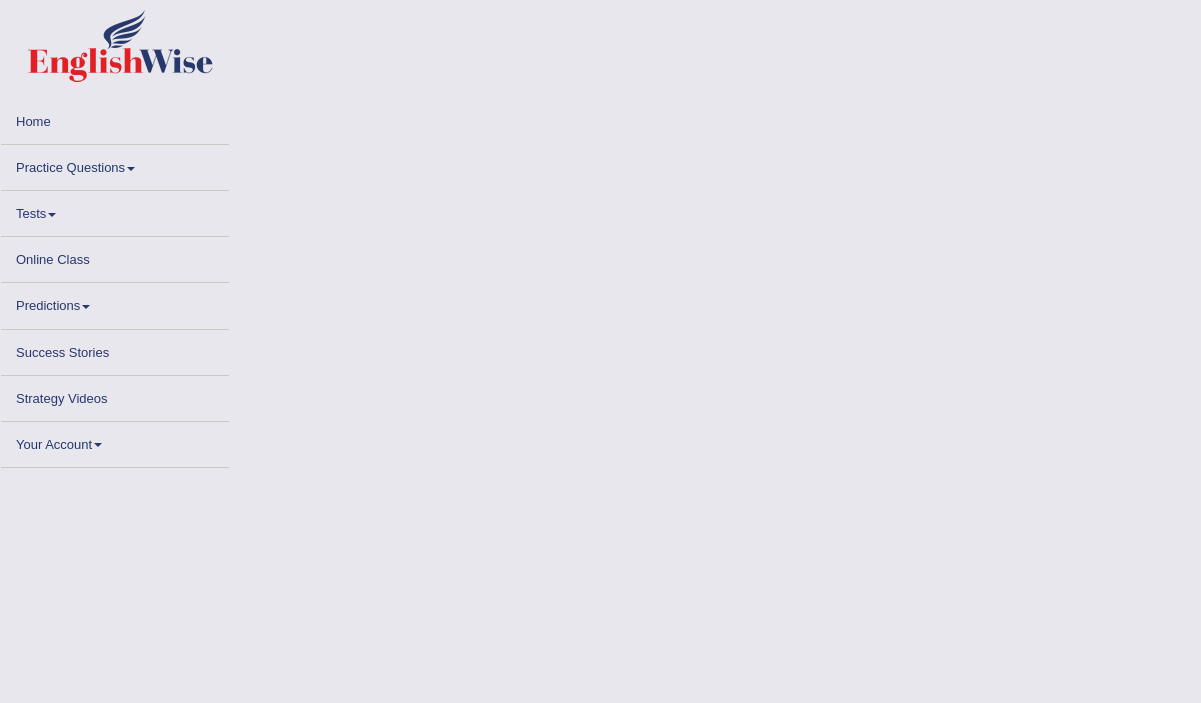 scroll, scrollTop: 0, scrollLeft: 0, axis: both 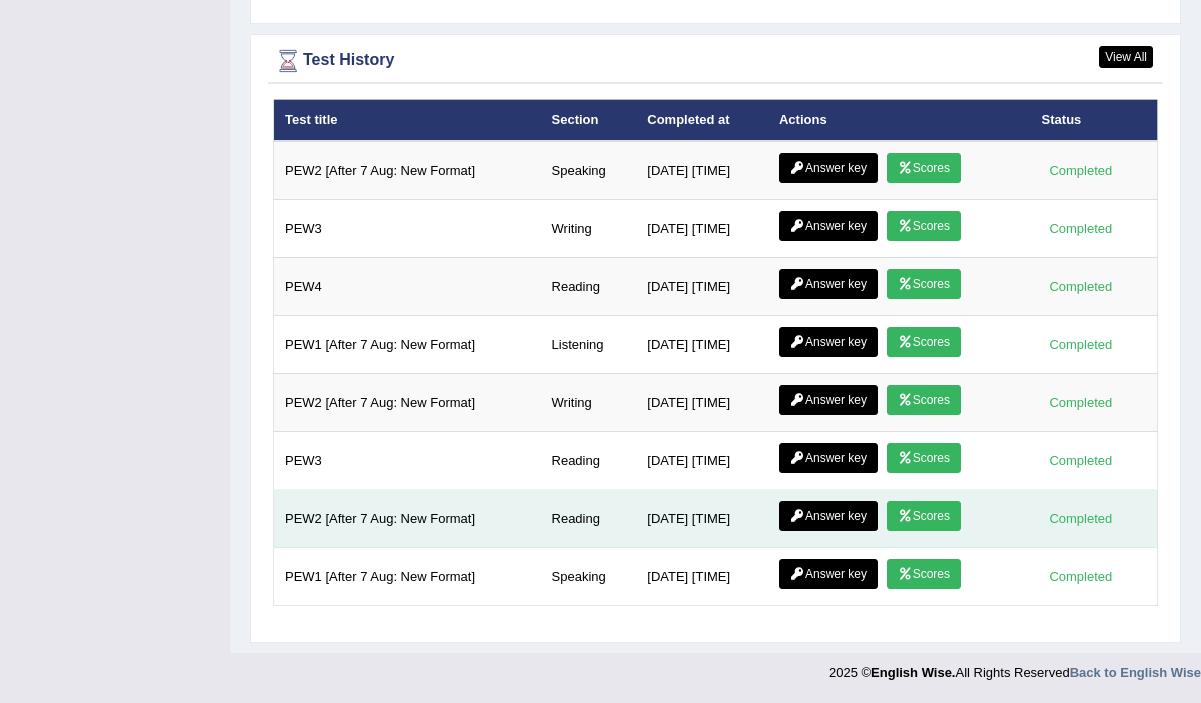 click on "Scores" at bounding box center [924, 516] 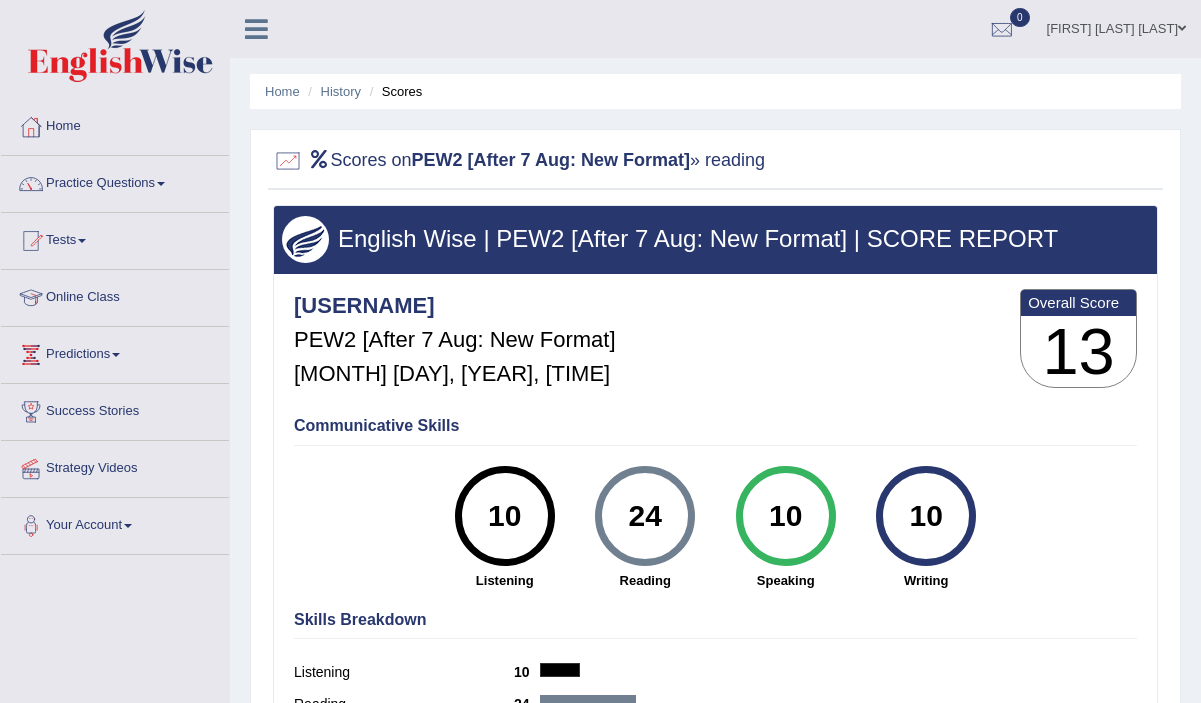 scroll, scrollTop: 0, scrollLeft: 0, axis: both 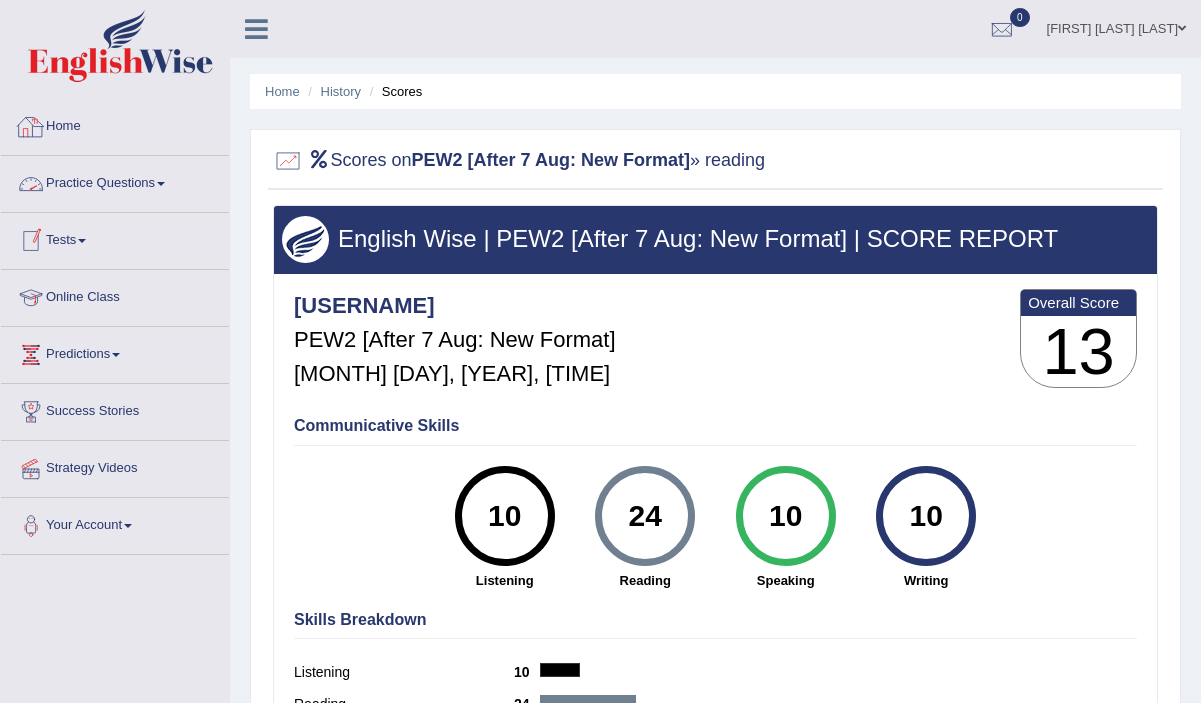 click on "Home" at bounding box center [115, 124] 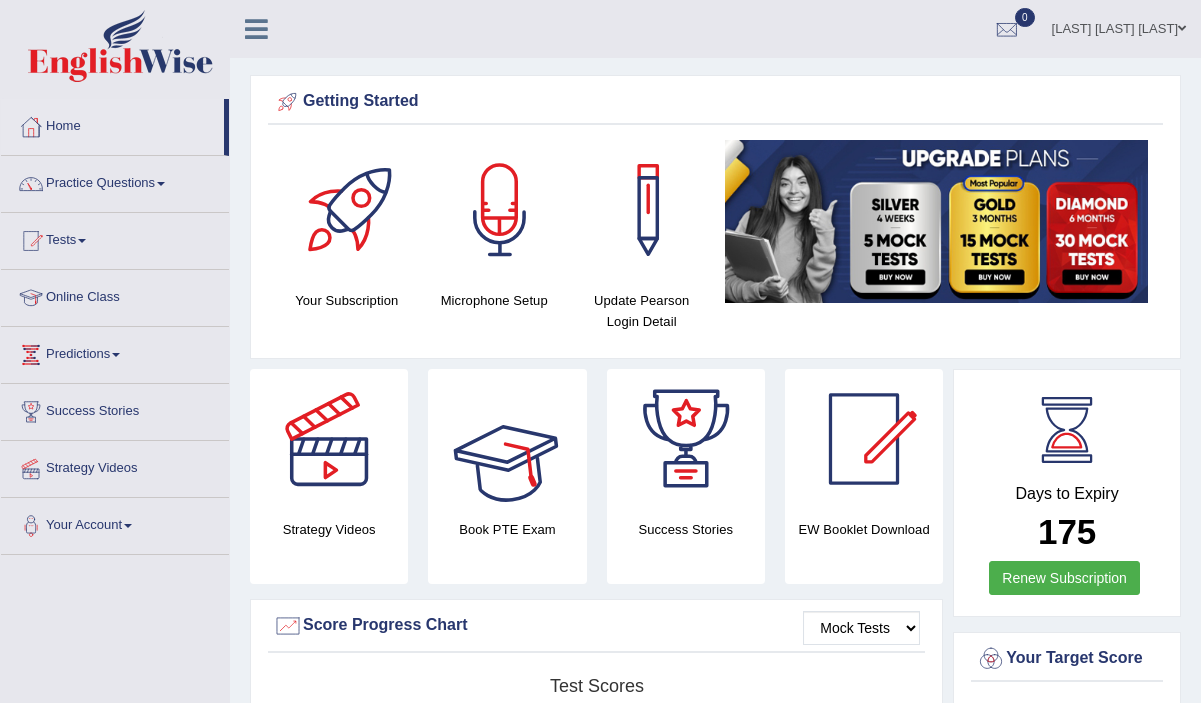 scroll, scrollTop: 0, scrollLeft: 0, axis: both 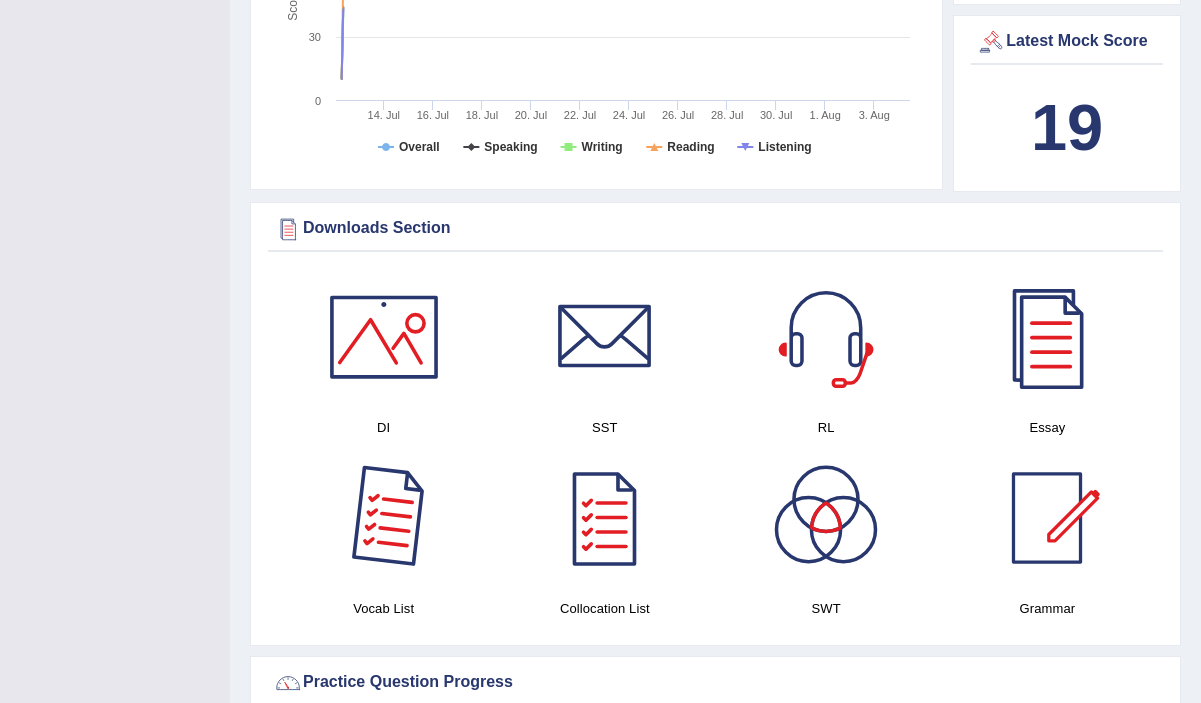 click at bounding box center [384, 518] 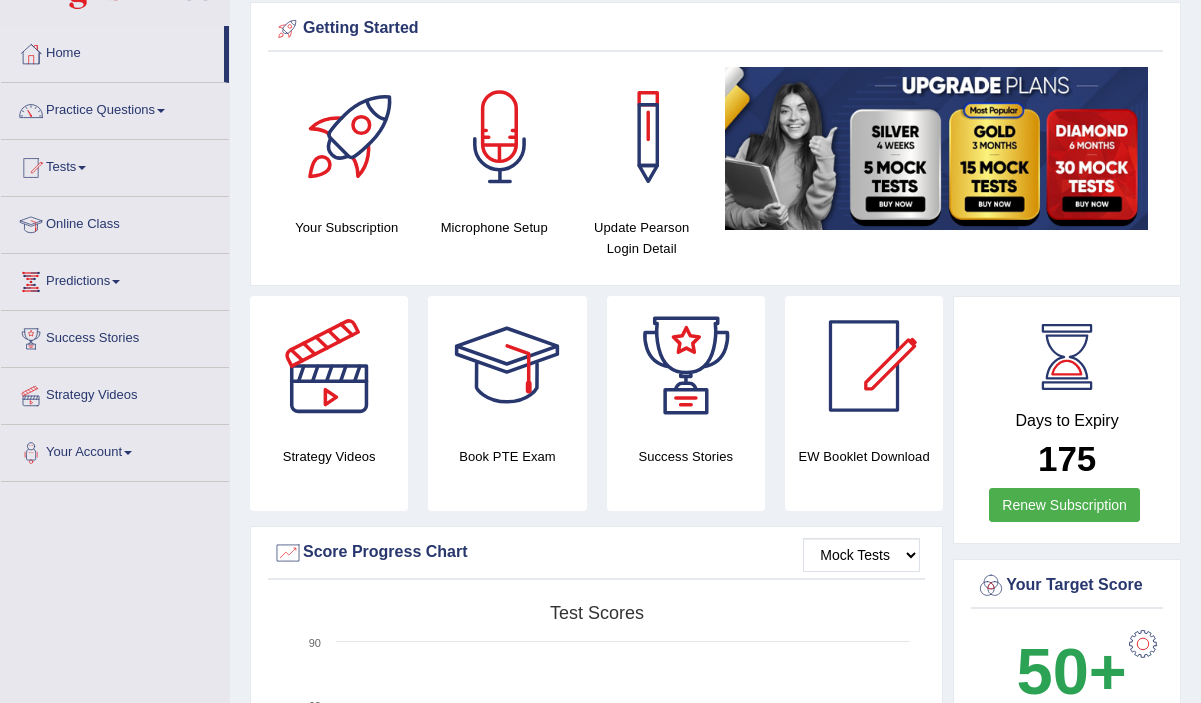 scroll, scrollTop: 0, scrollLeft: 0, axis: both 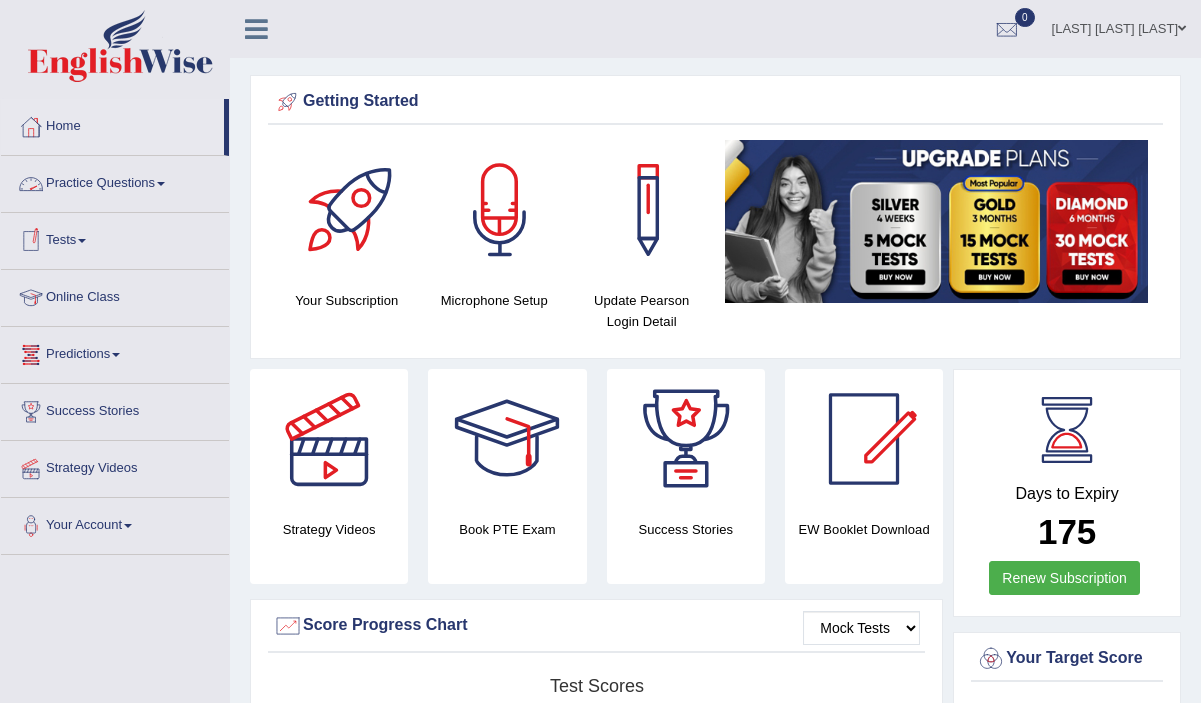 click on "Tests" at bounding box center (115, 238) 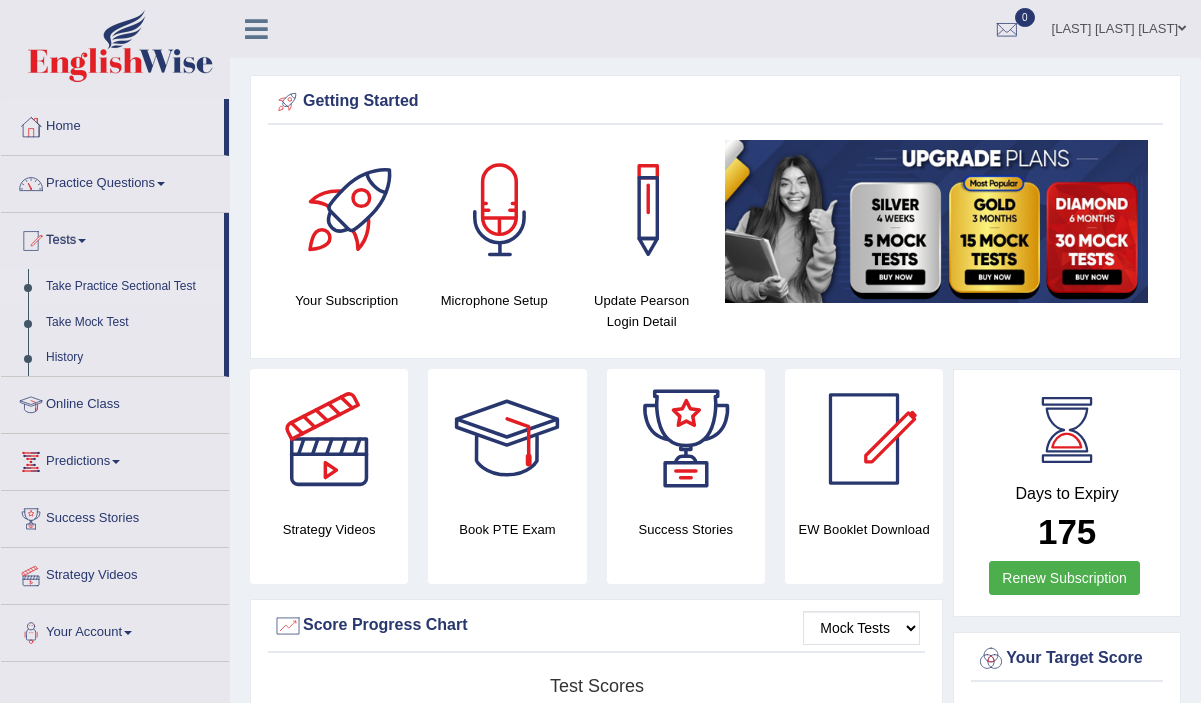 click on "Take Practice Sectional Test" at bounding box center (130, 287) 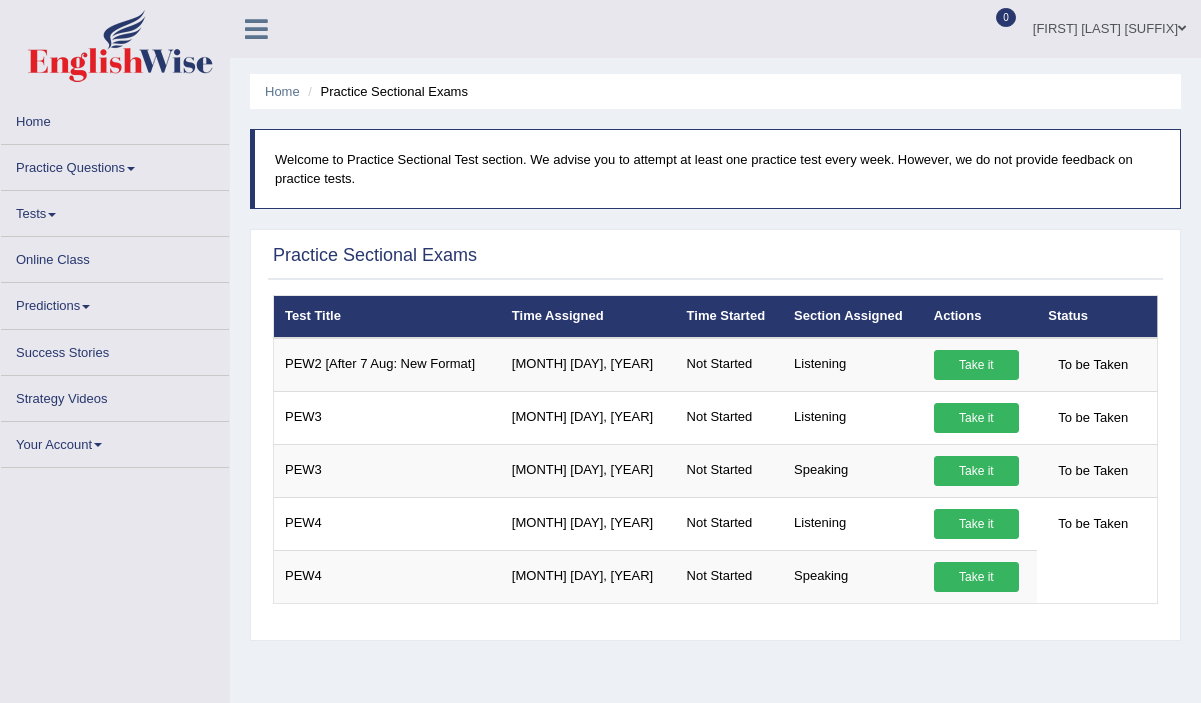 scroll, scrollTop: 0, scrollLeft: 0, axis: both 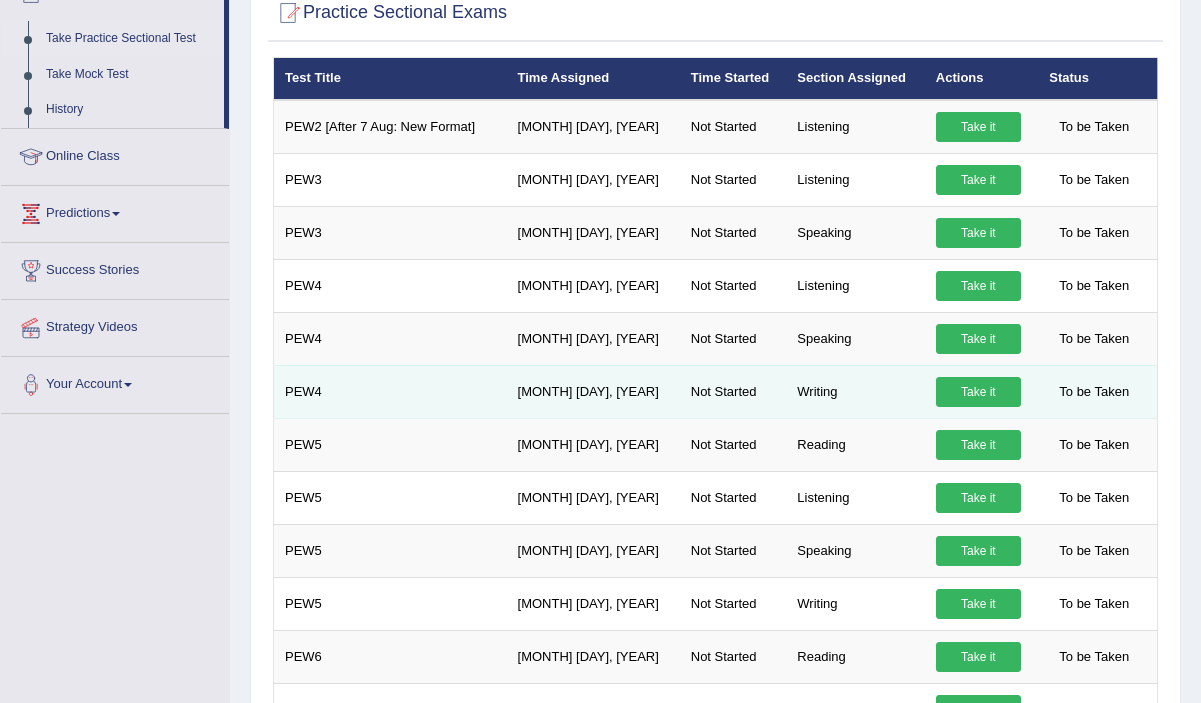 click on "Take it" at bounding box center (978, 392) 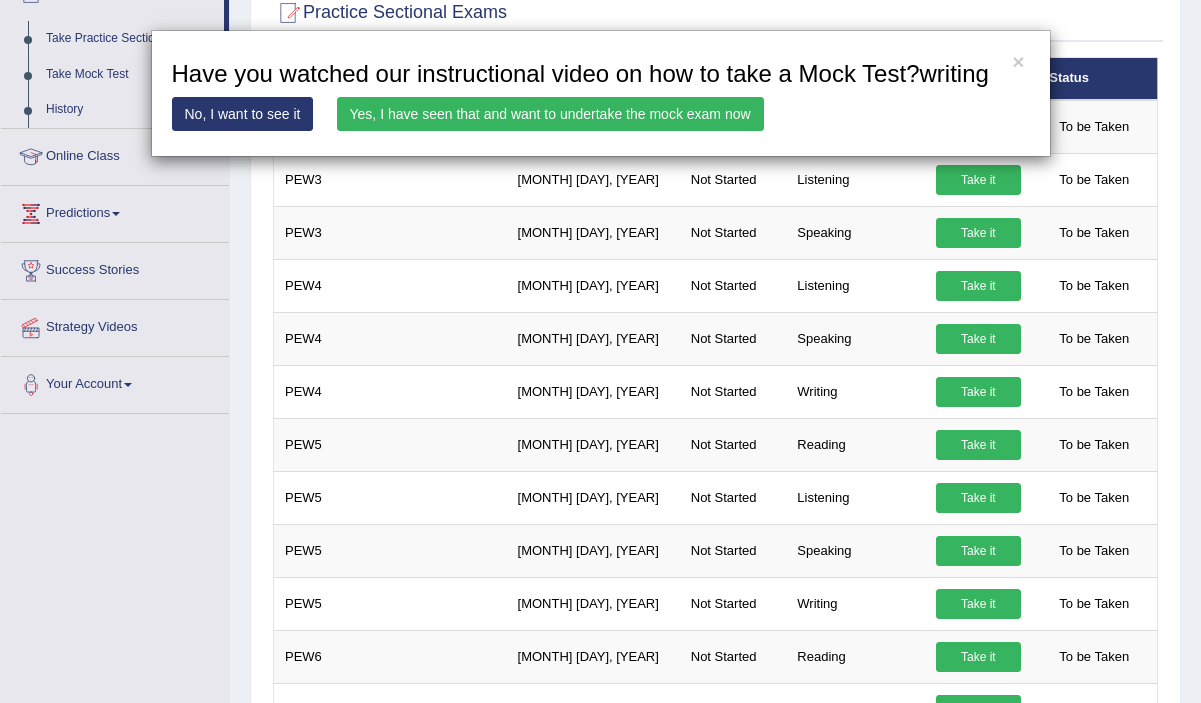 click on "Yes, I have seen that and want to undertake the mock exam now" at bounding box center [550, 114] 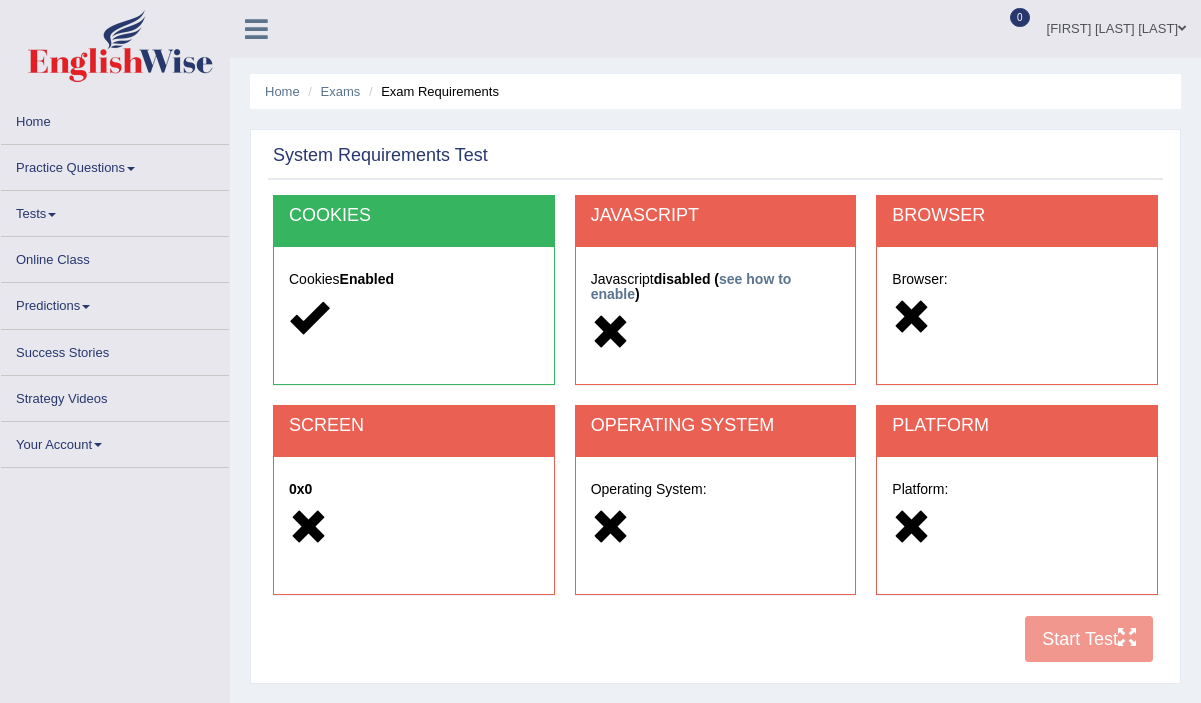 scroll, scrollTop: 0, scrollLeft: 0, axis: both 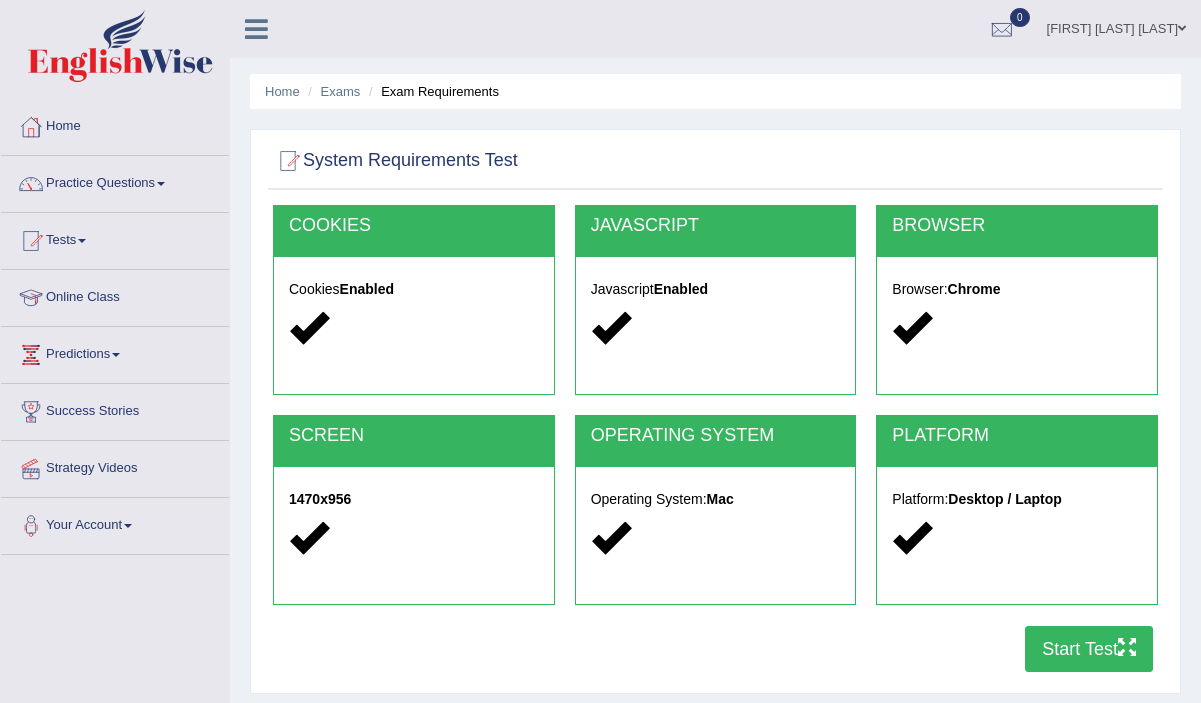click on "Start Test" at bounding box center [1089, 649] 